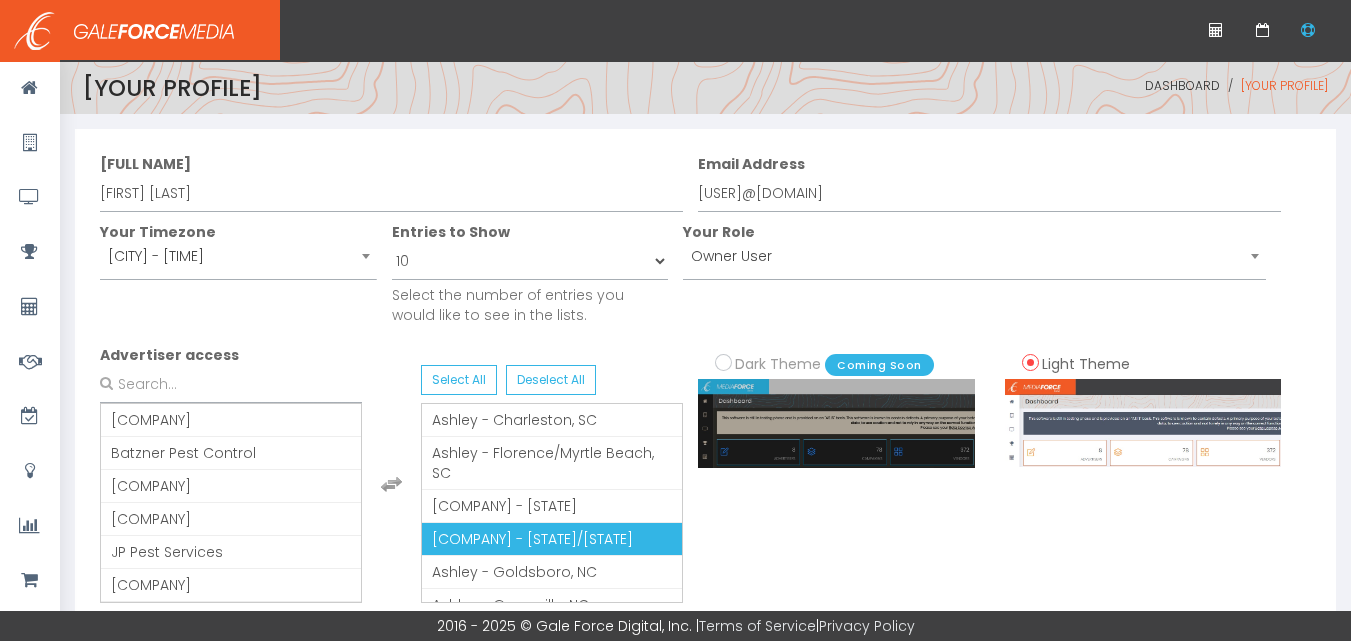scroll, scrollTop: 0, scrollLeft: 0, axis: both 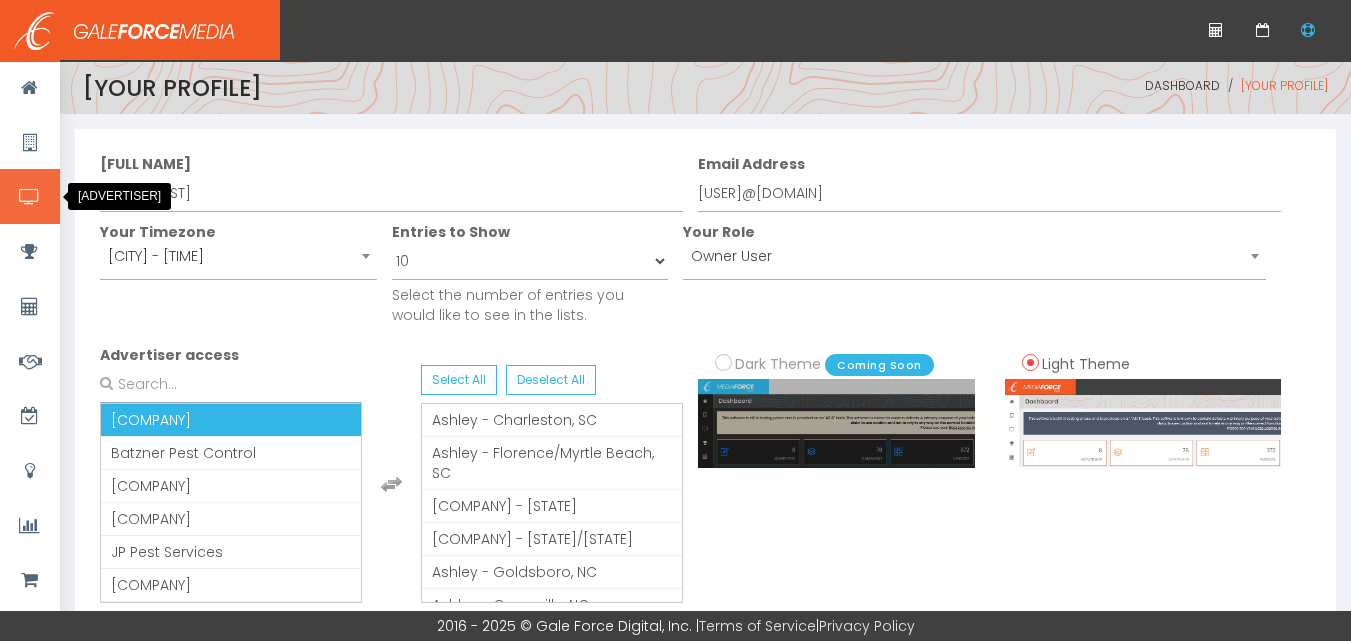 click at bounding box center (29, 197) 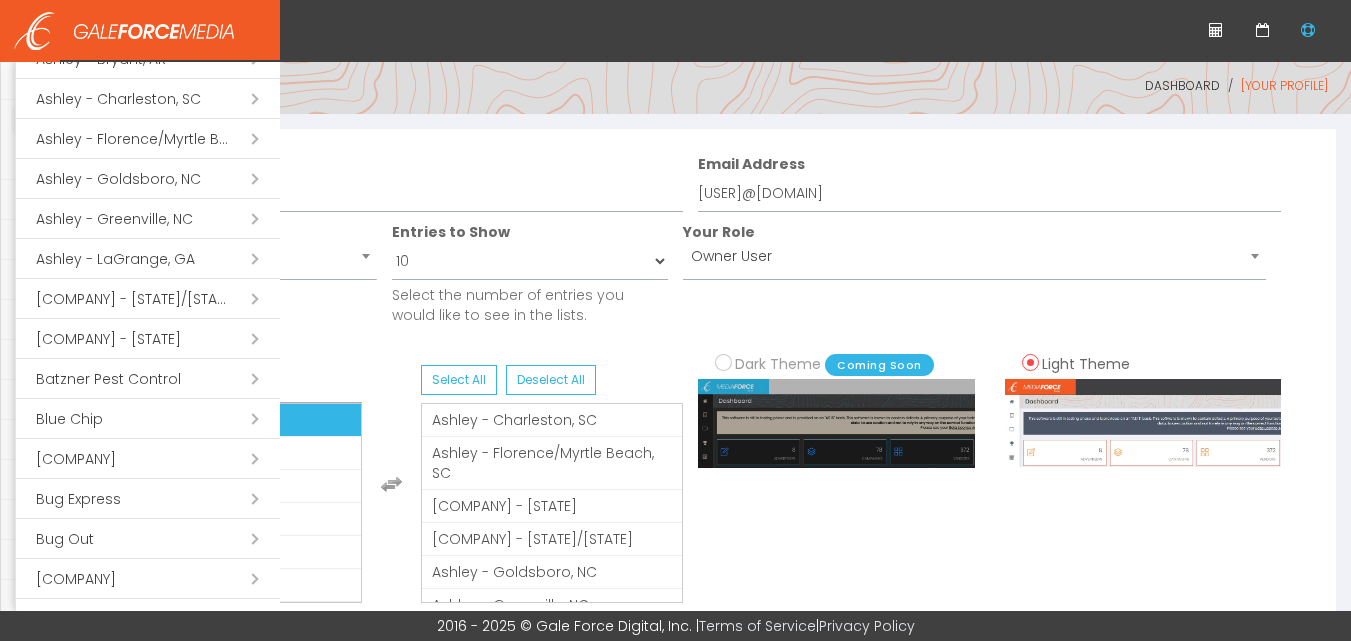 scroll, scrollTop: 492, scrollLeft: 0, axis: vertical 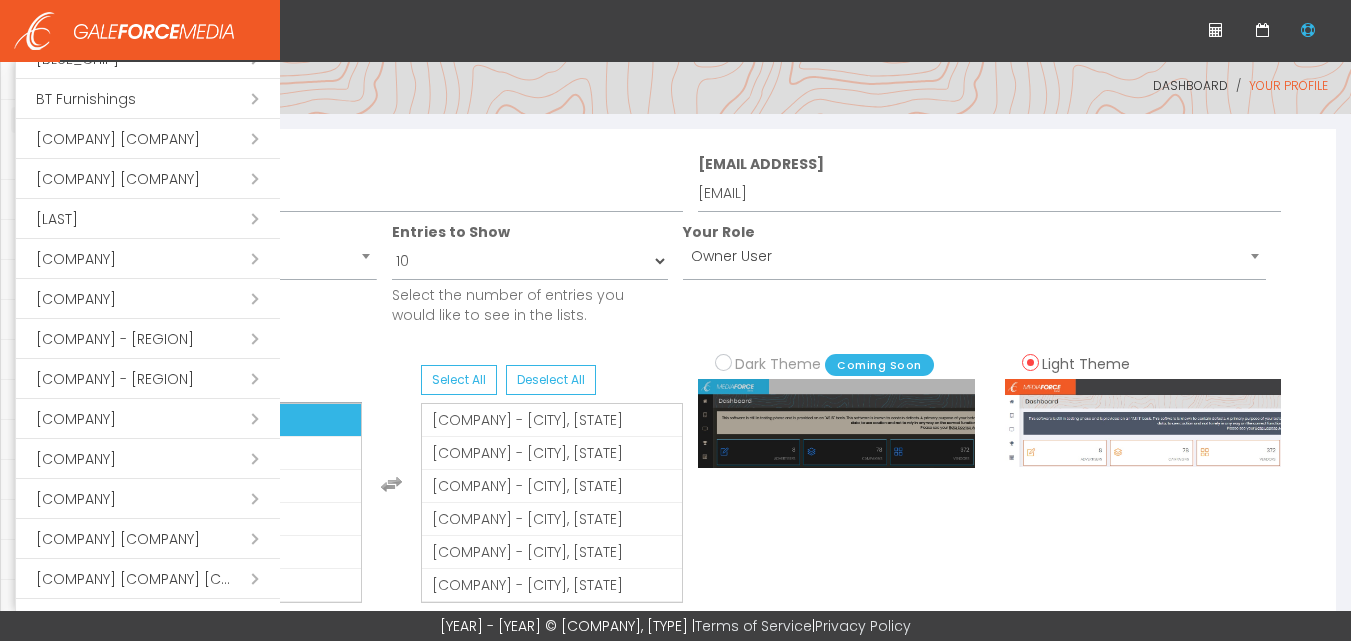 click on "Open submenu (  [COMPANY] Furniture)" at bounding box center [148, 459] 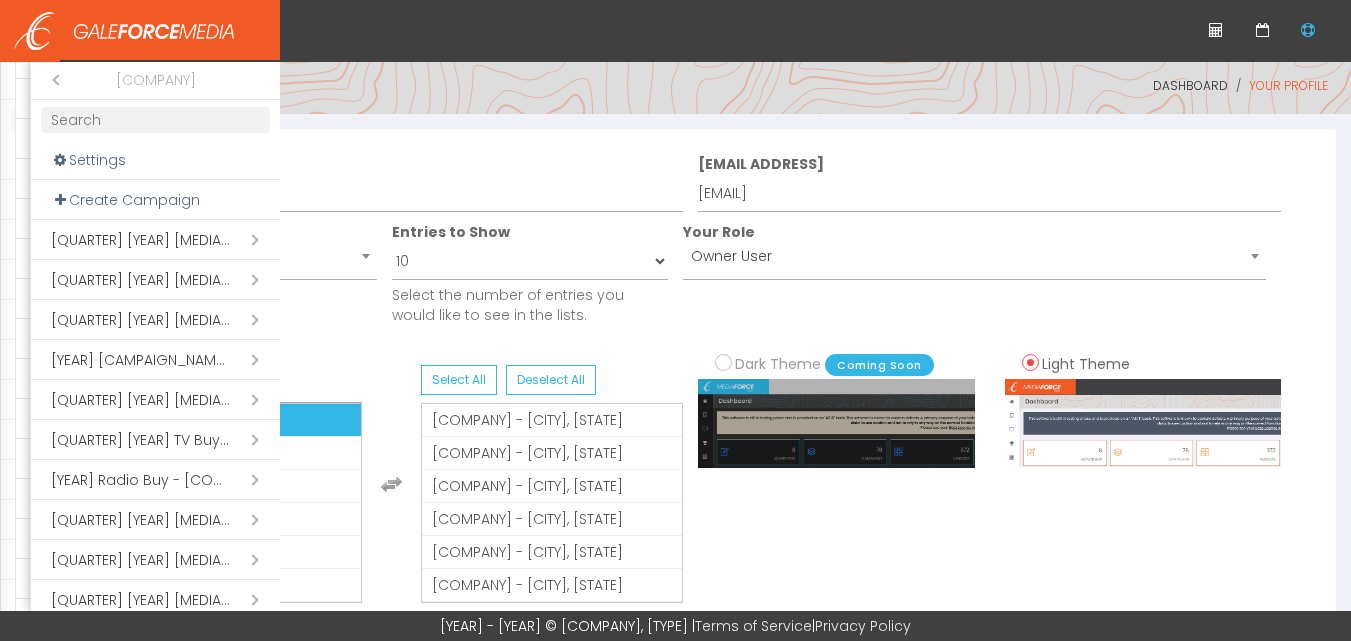 click on "Open submenu (  2Q 2025 TV Buy - [COMPANY] Furniture)" at bounding box center (155, 240) 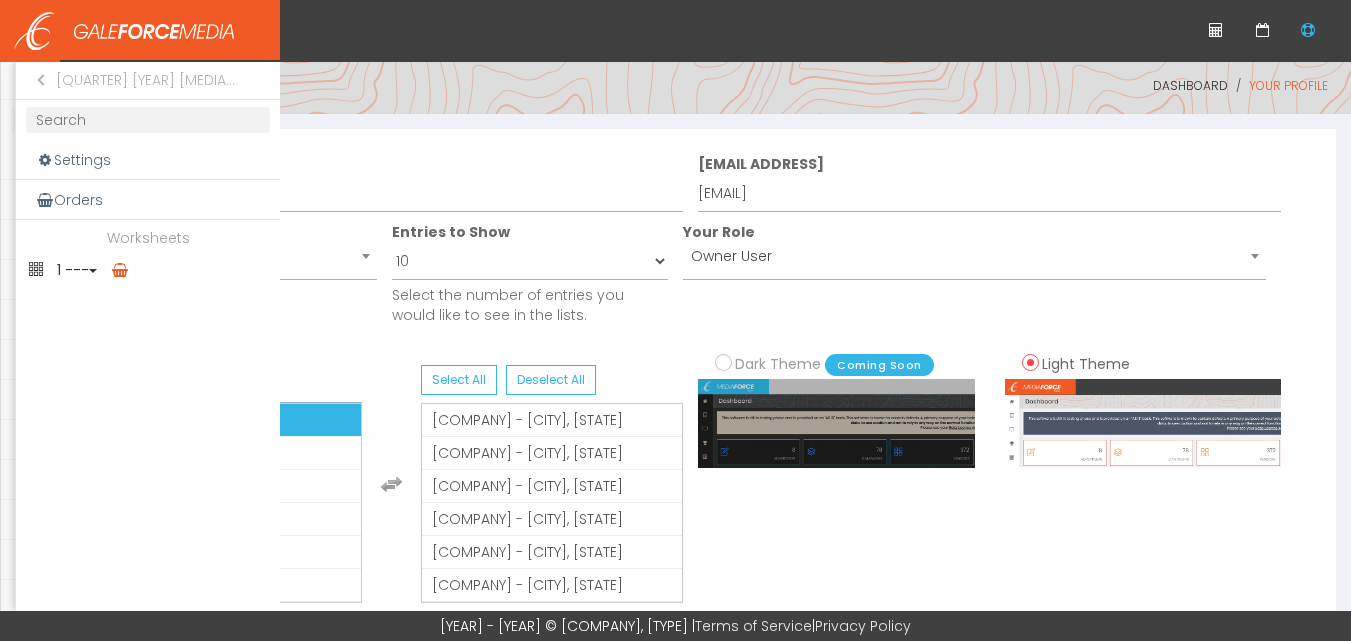 click on "1    ---" at bounding box center [148, 270] 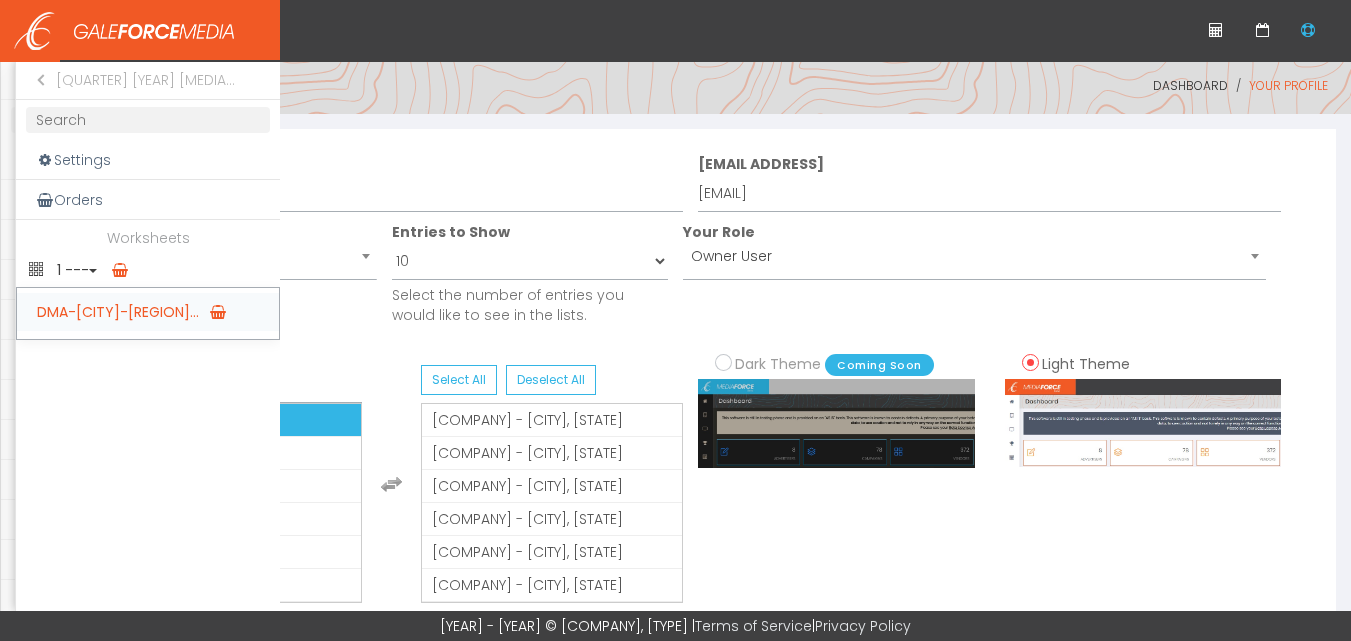 click on "[COMPANY]-[CITY]..." at bounding box center (148, 312) 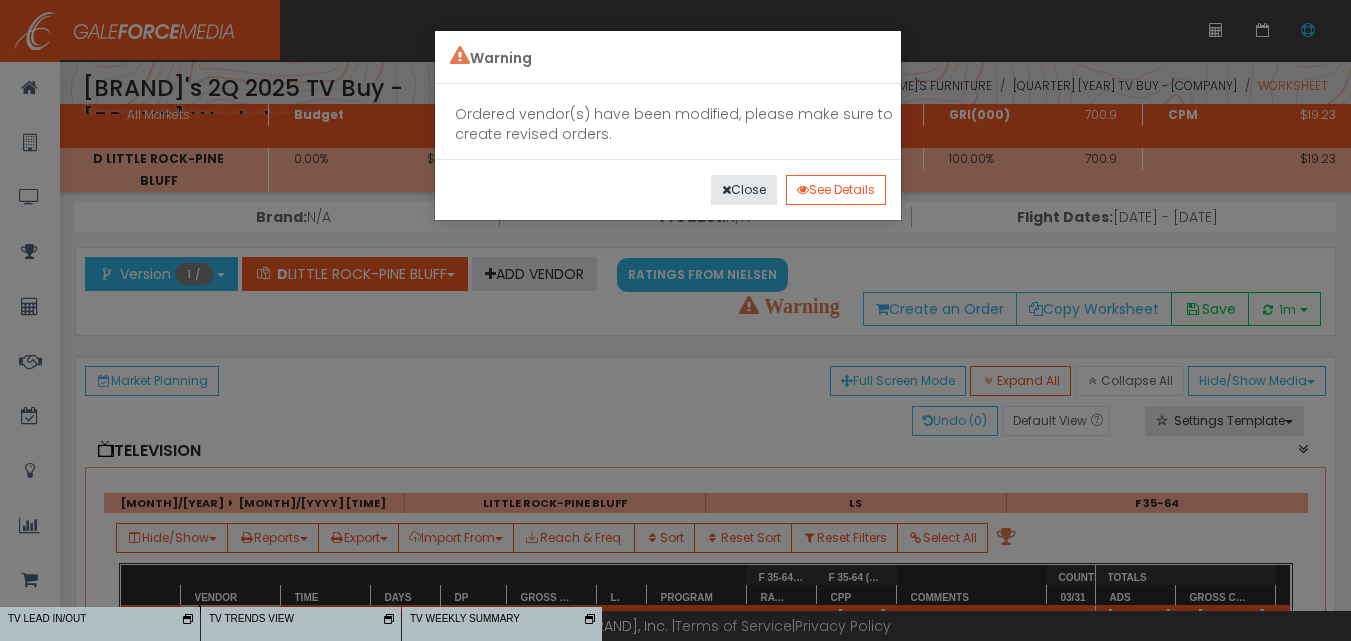 scroll, scrollTop: 0, scrollLeft: 0, axis: both 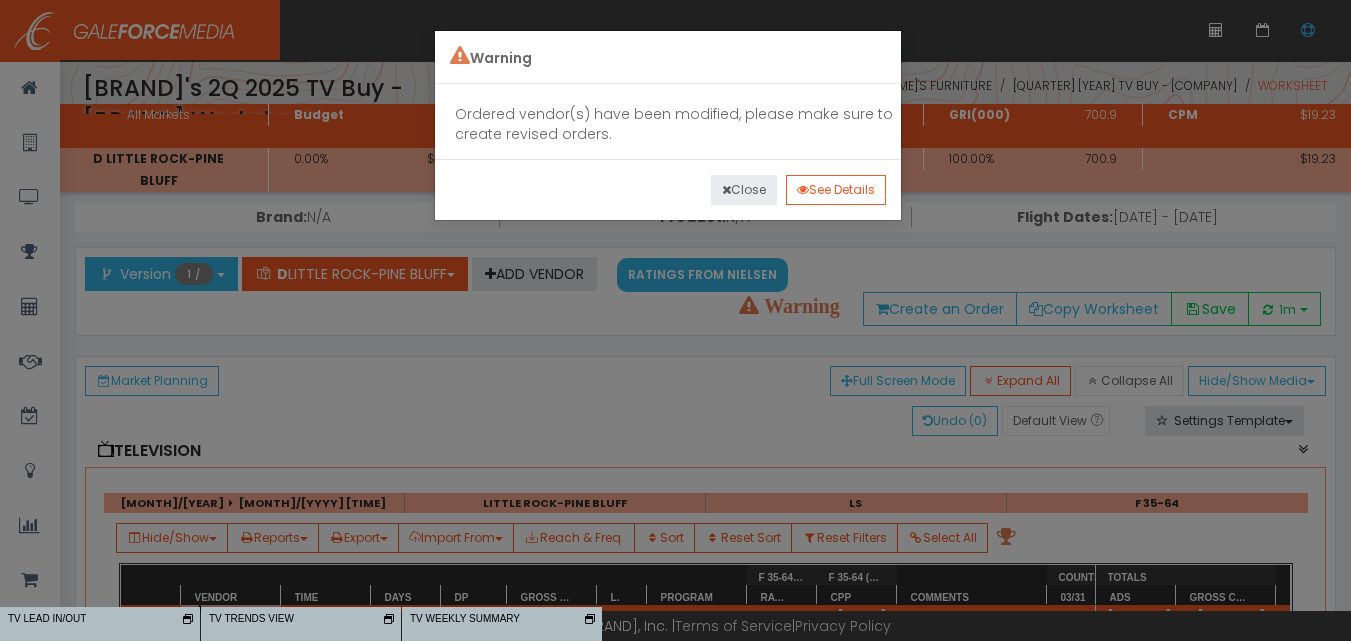 click on "Close" at bounding box center (744, 190) 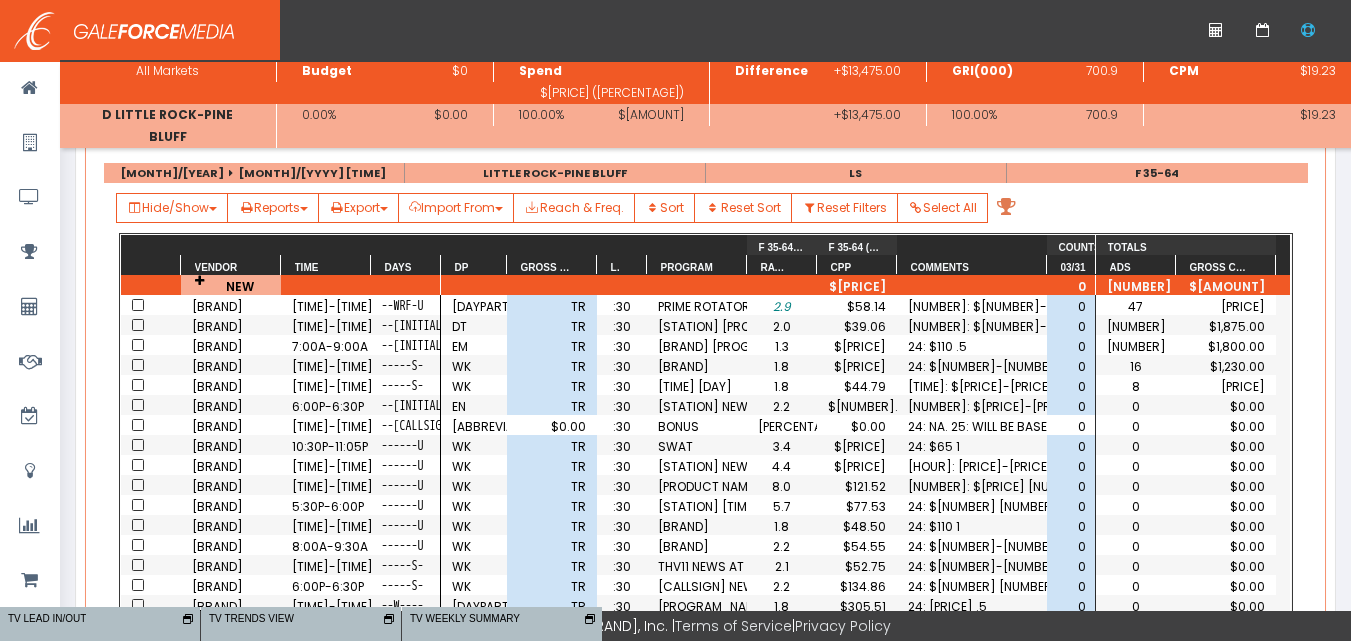 scroll, scrollTop: 256, scrollLeft: 0, axis: vertical 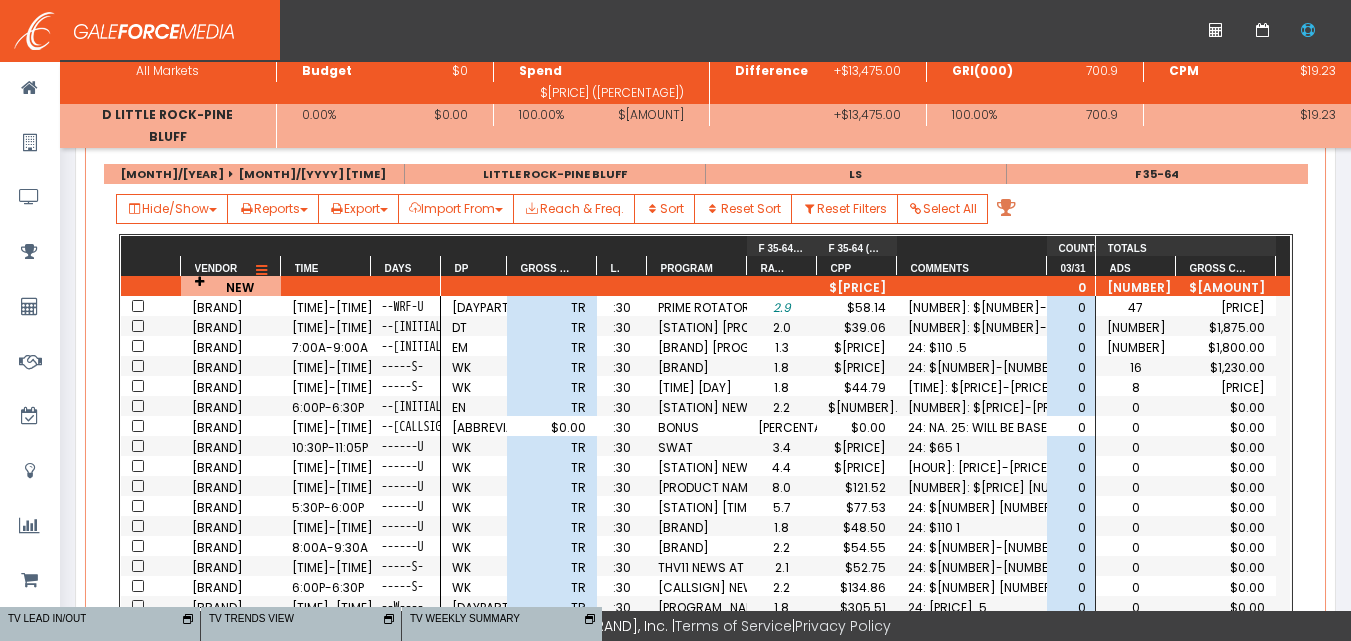 click at bounding box center [261, 271] 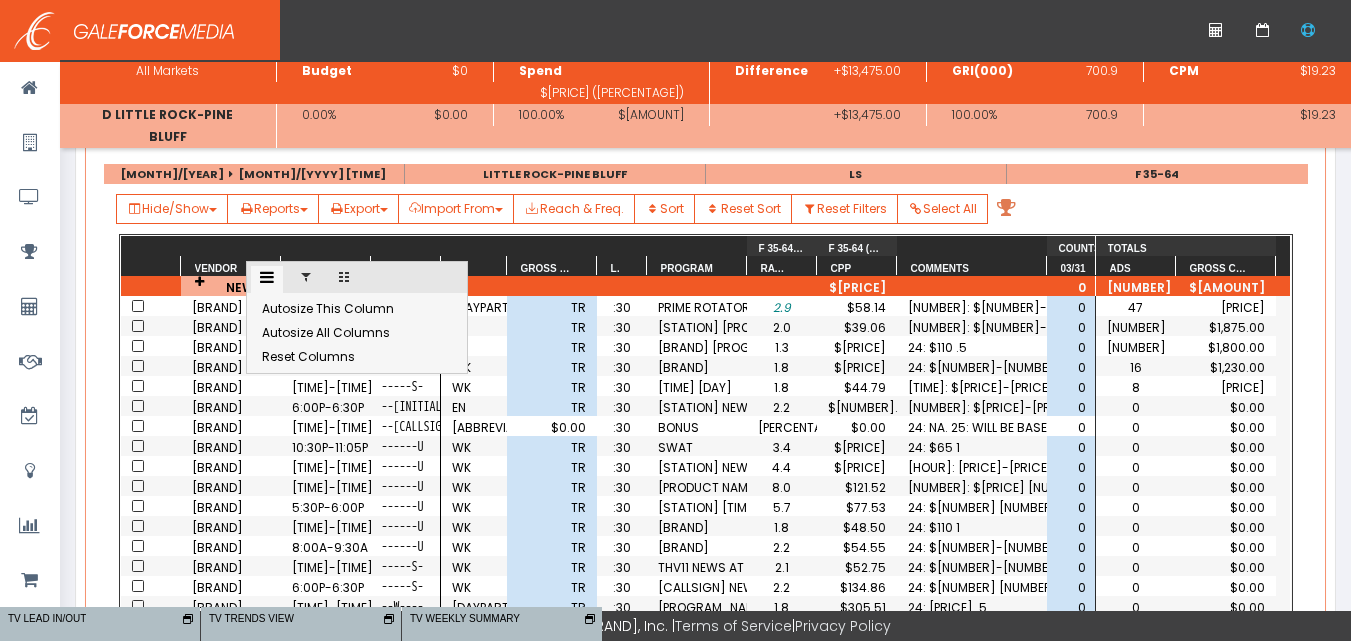 click at bounding box center [306, 279] 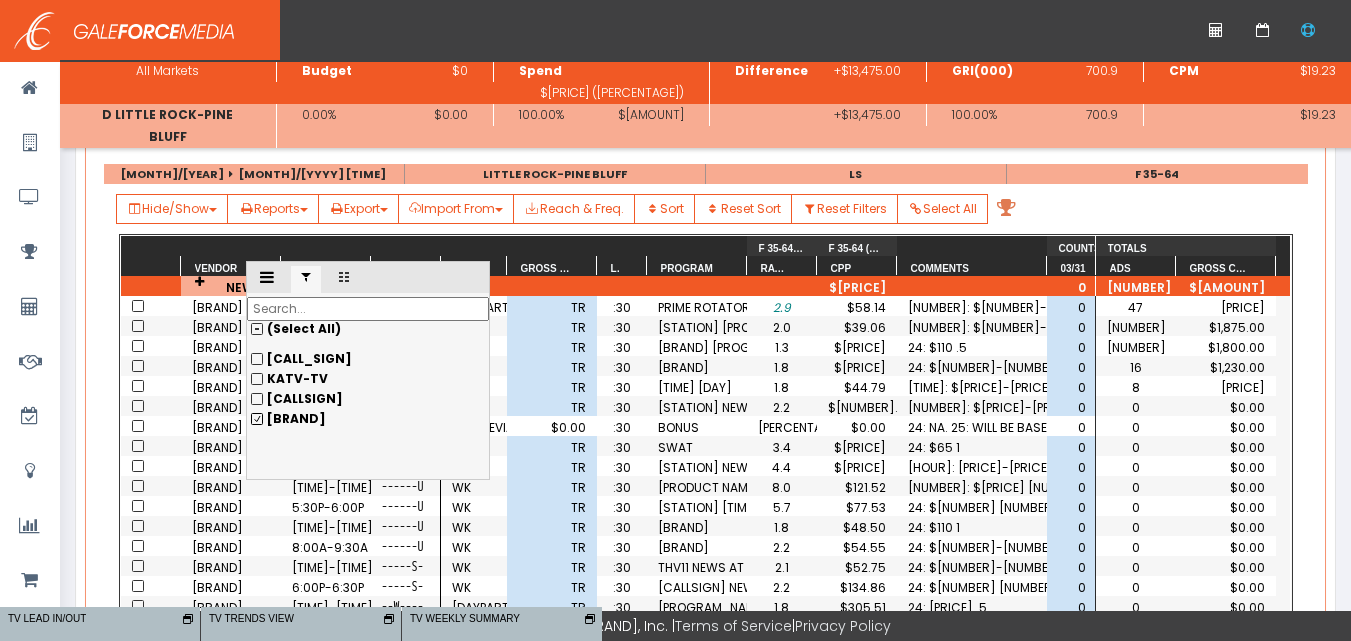 click on "[CALL_SIGN]" at bounding box center (368, 359) 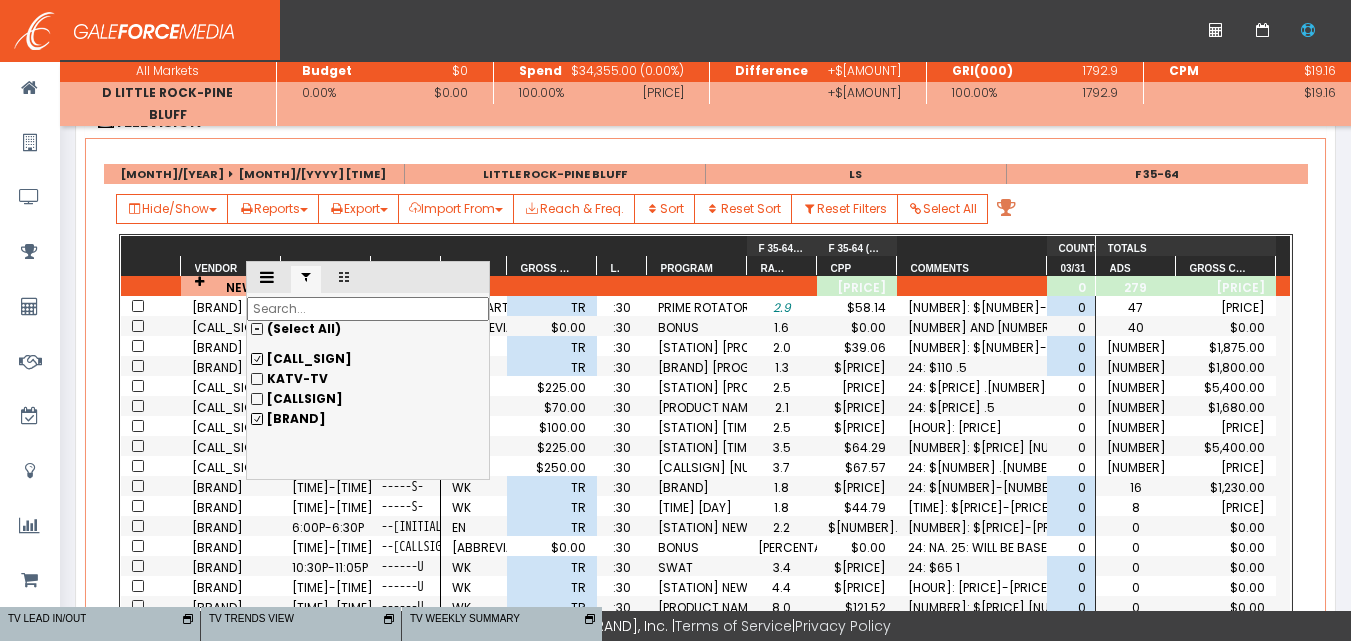click on "[BRAND]" at bounding box center (368, 359) 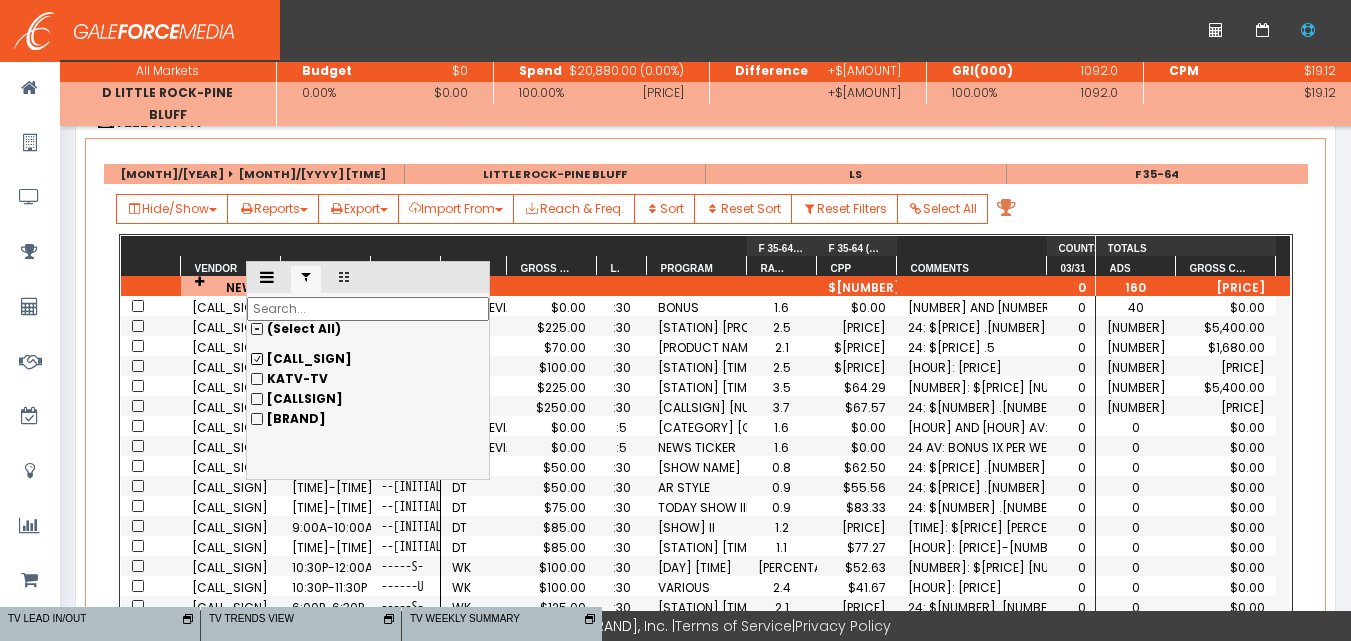 click on "$100.00" at bounding box center [552, 447] 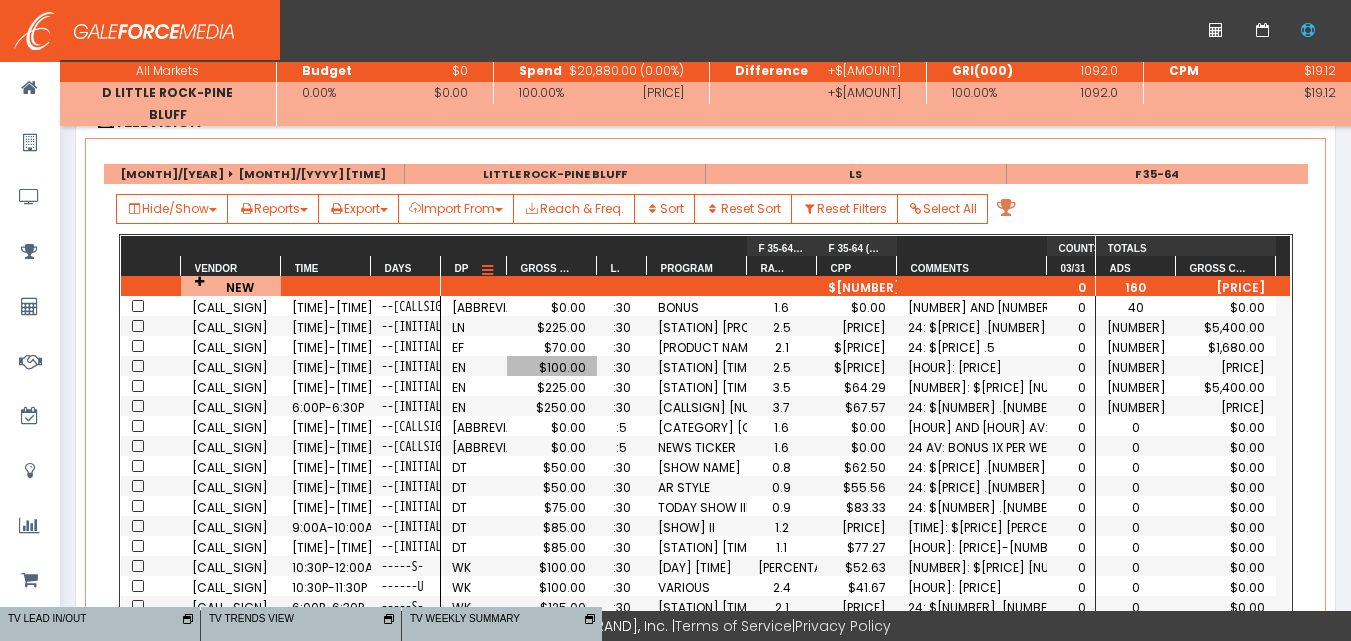 click on "DP" at bounding box center [462, 268] 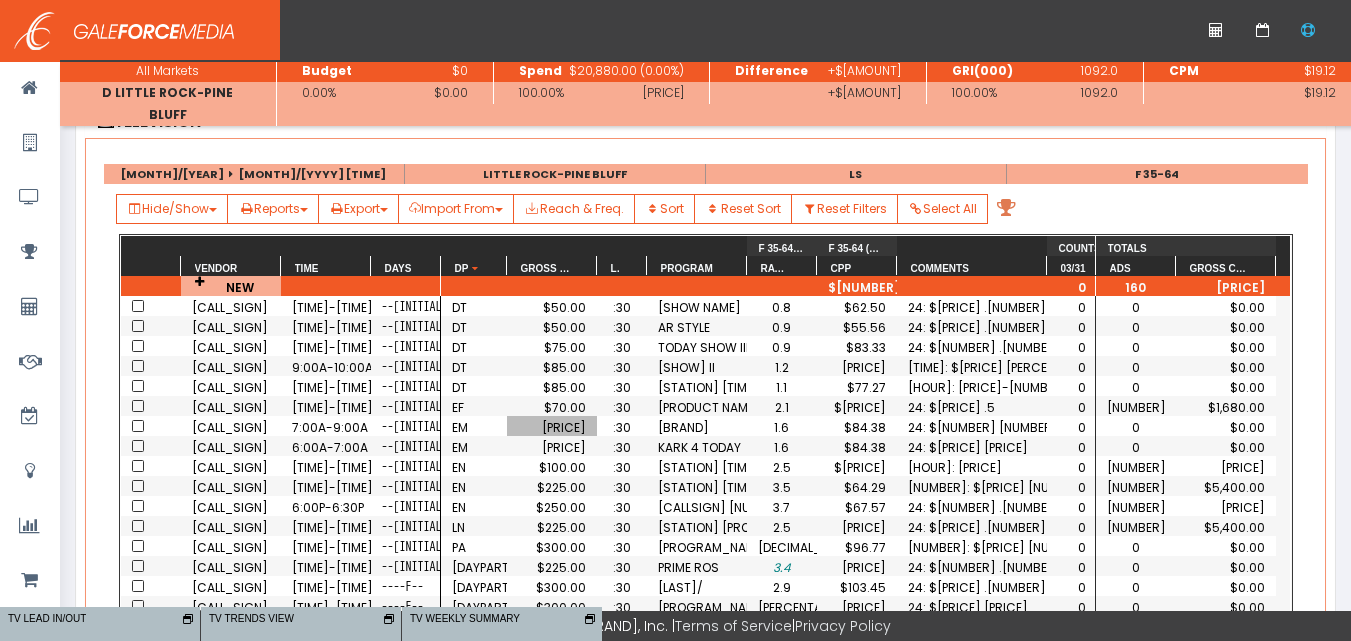 click on "[PRICE]" at bounding box center [552, 427] 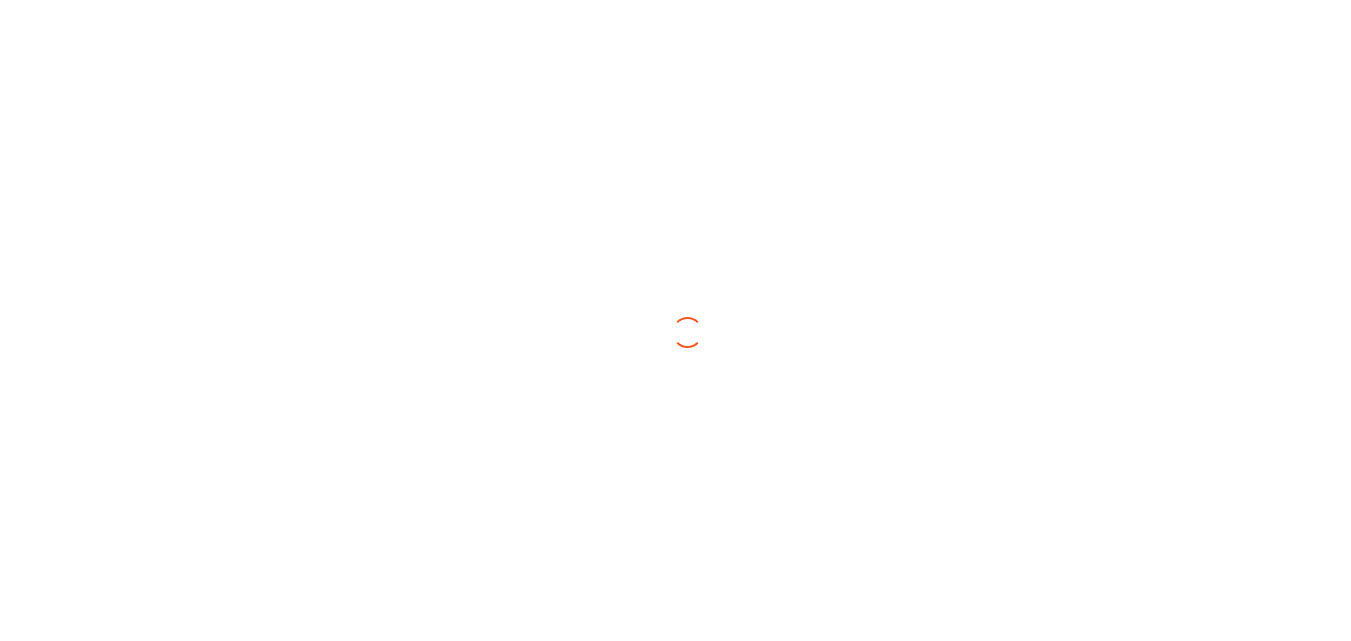 scroll, scrollTop: 0, scrollLeft: 0, axis: both 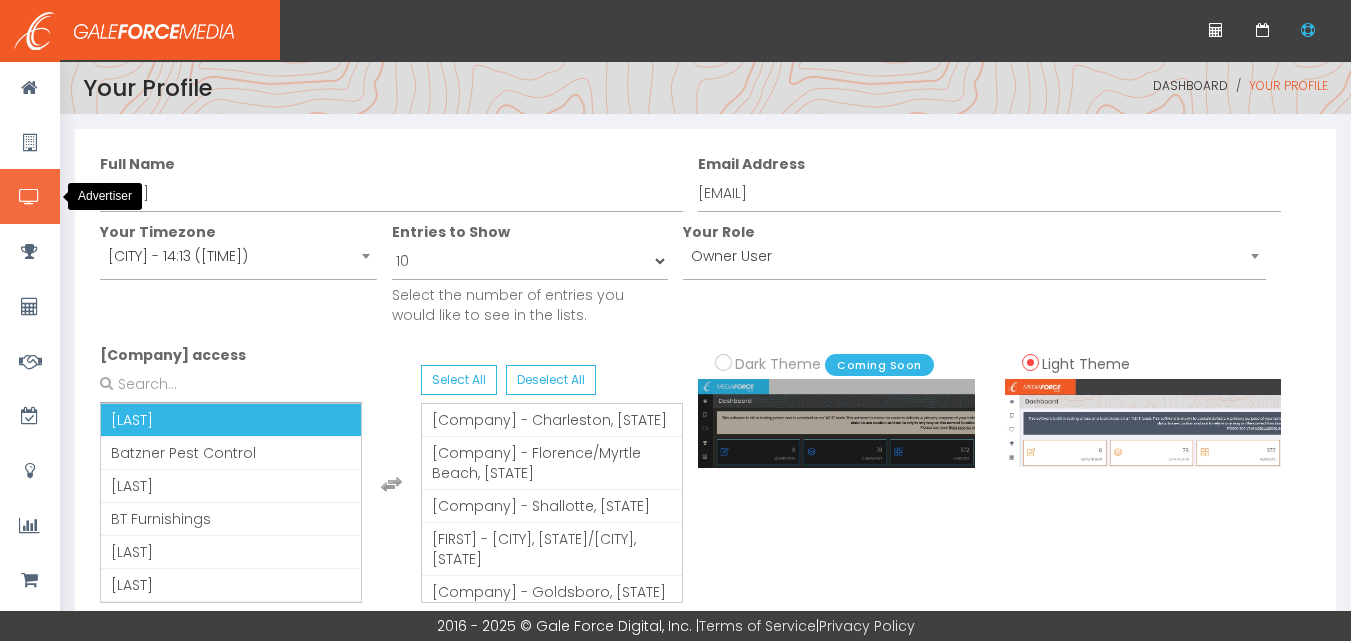 click at bounding box center [29, 197] 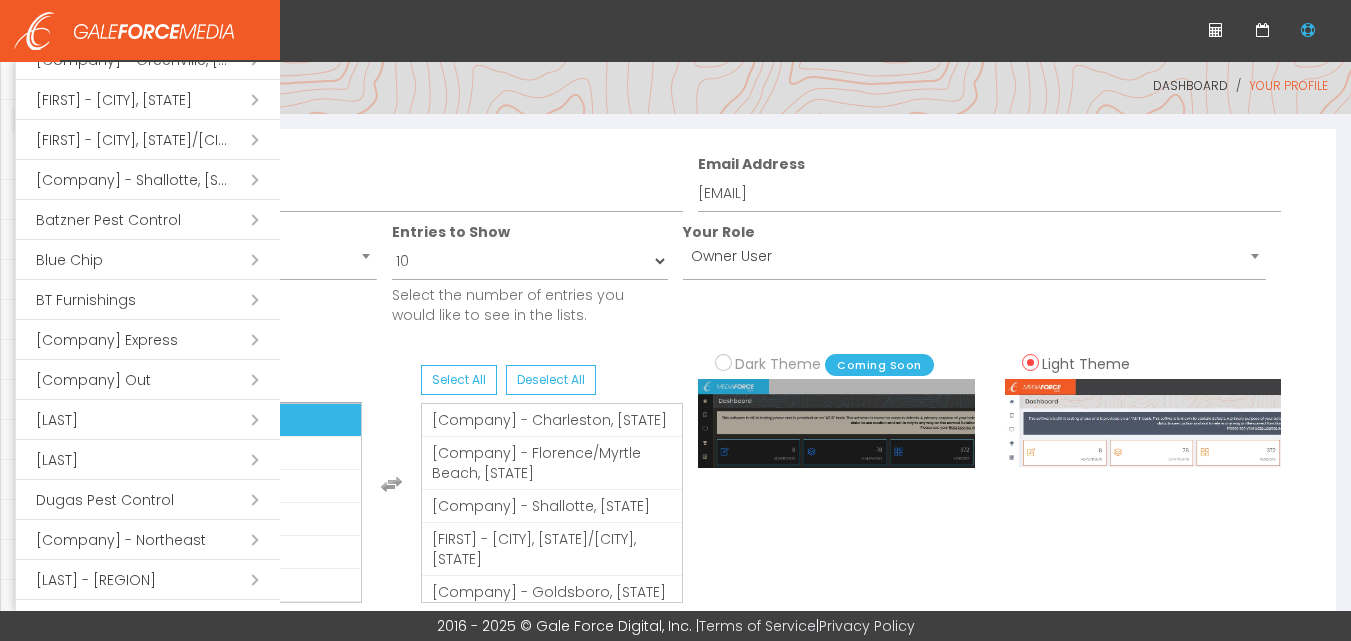 scroll, scrollTop: 770, scrollLeft: 0, axis: vertical 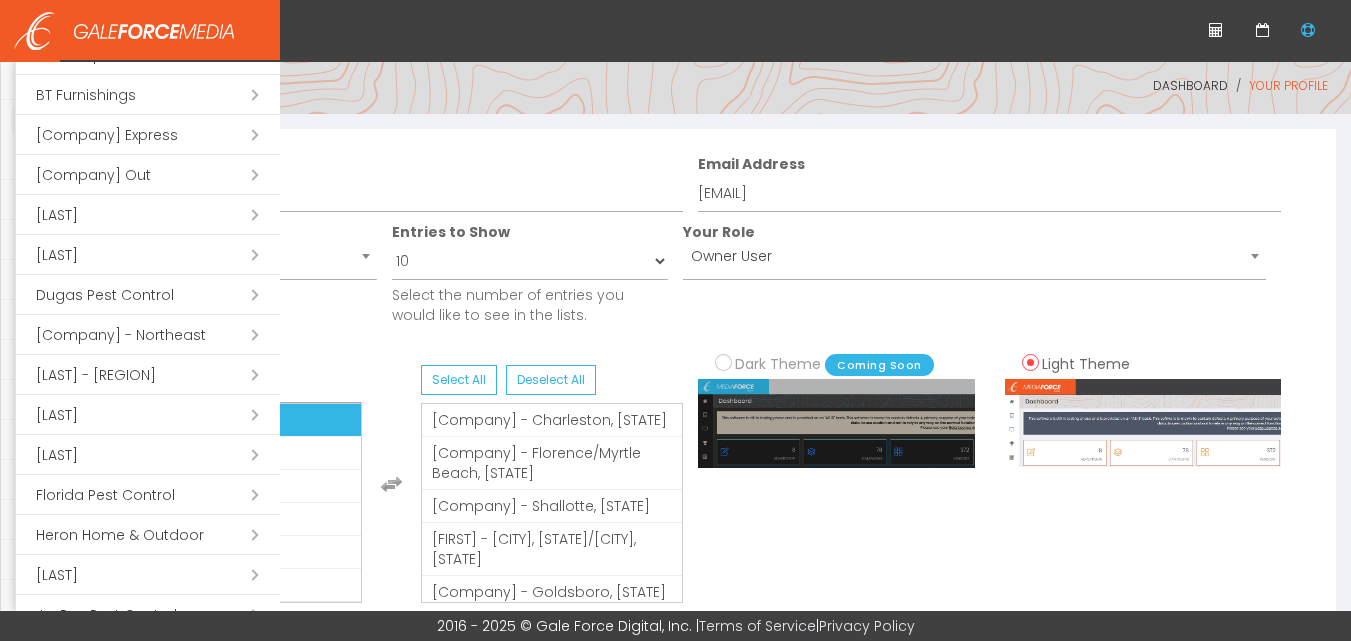 click on "Open submenu (  [COMPANY] Furniture)" at bounding box center [148, 455] 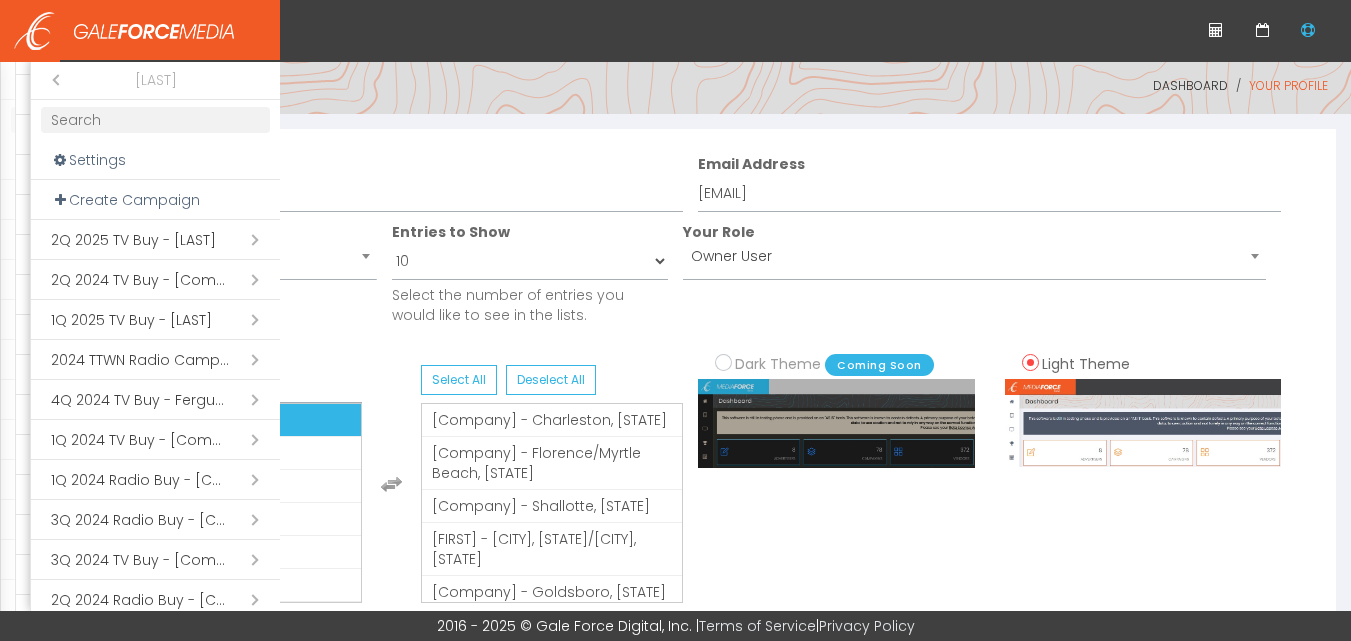 click on "Open submenu (  2Q 2025 TV Buy - [COMPANY] Furniture)" at bounding box center [155, 240] 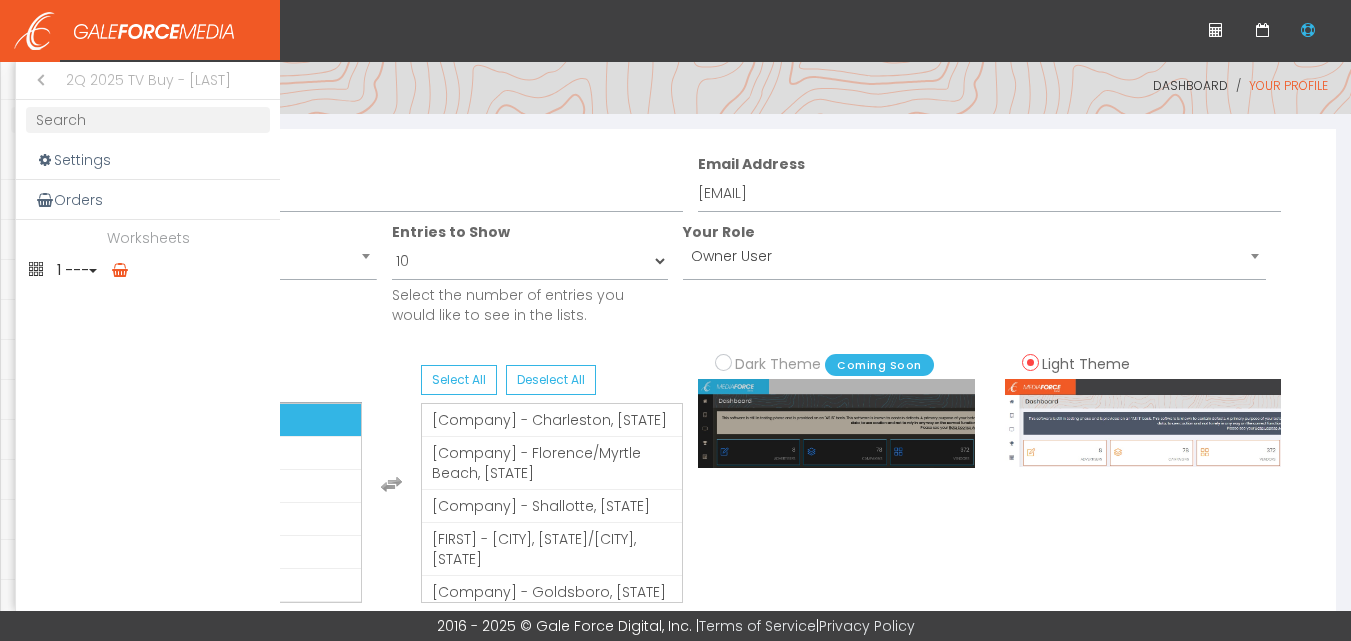 click on "1    ---" at bounding box center [148, 270] 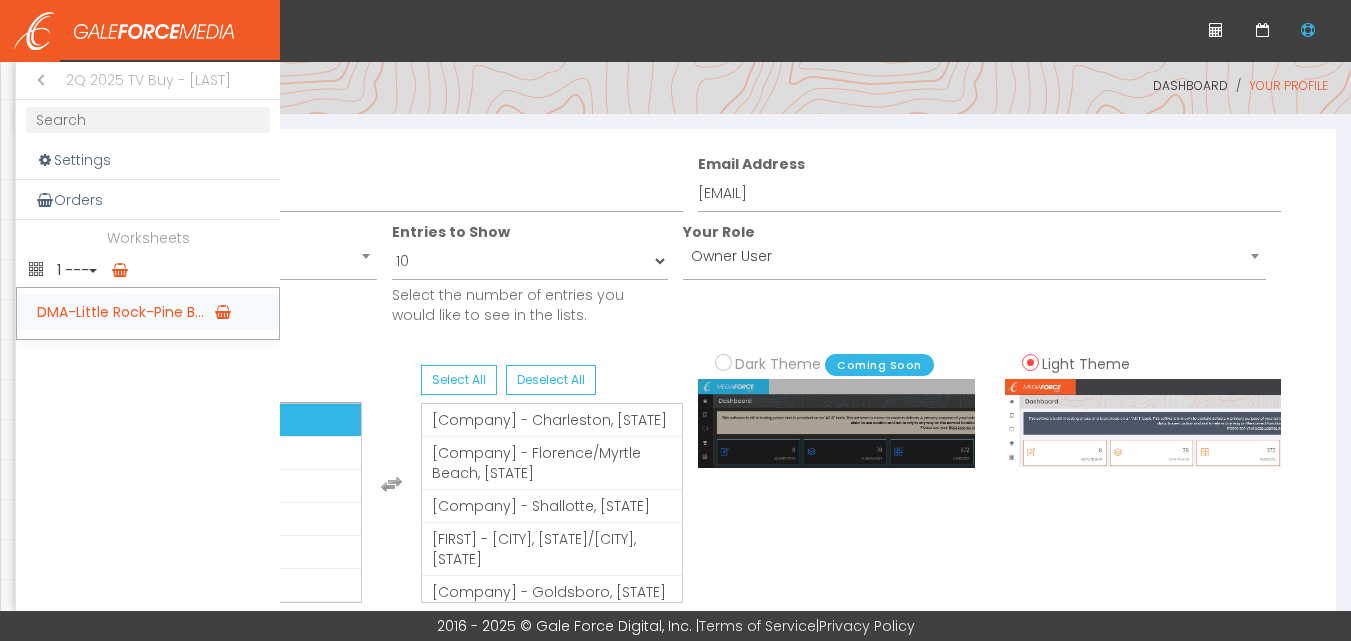 click on "[COMPANY]-[CITY]..." at bounding box center [148, 312] 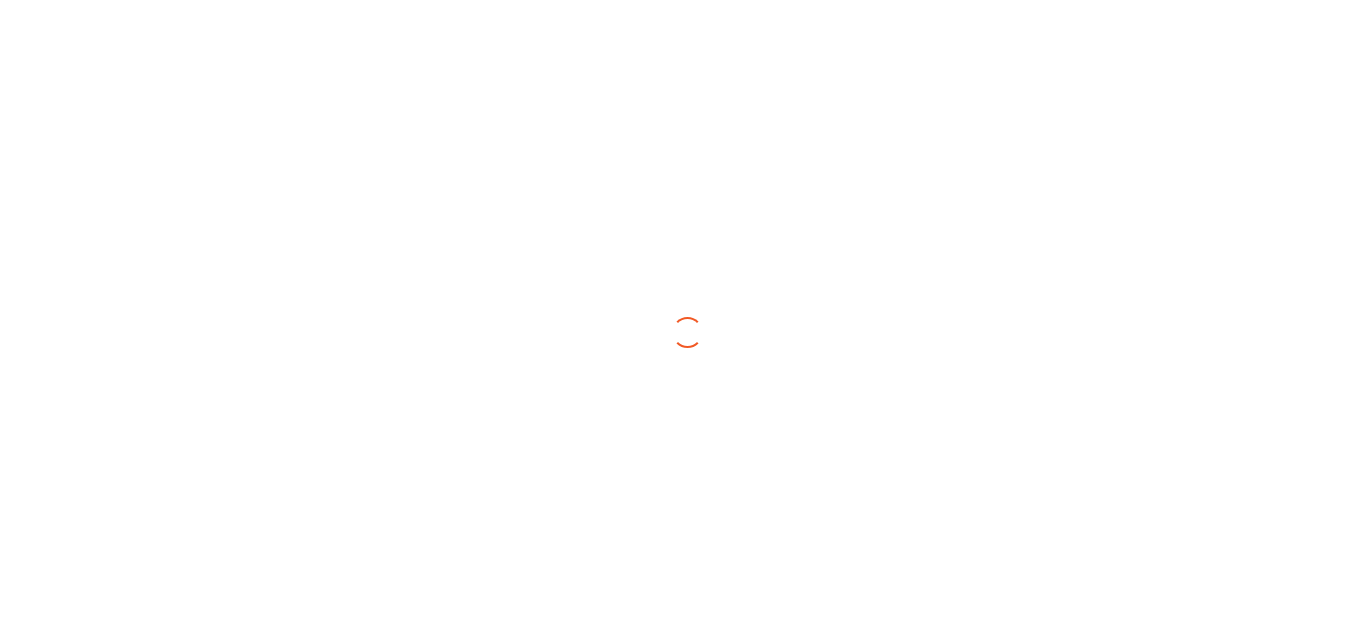 scroll, scrollTop: 0, scrollLeft: 0, axis: both 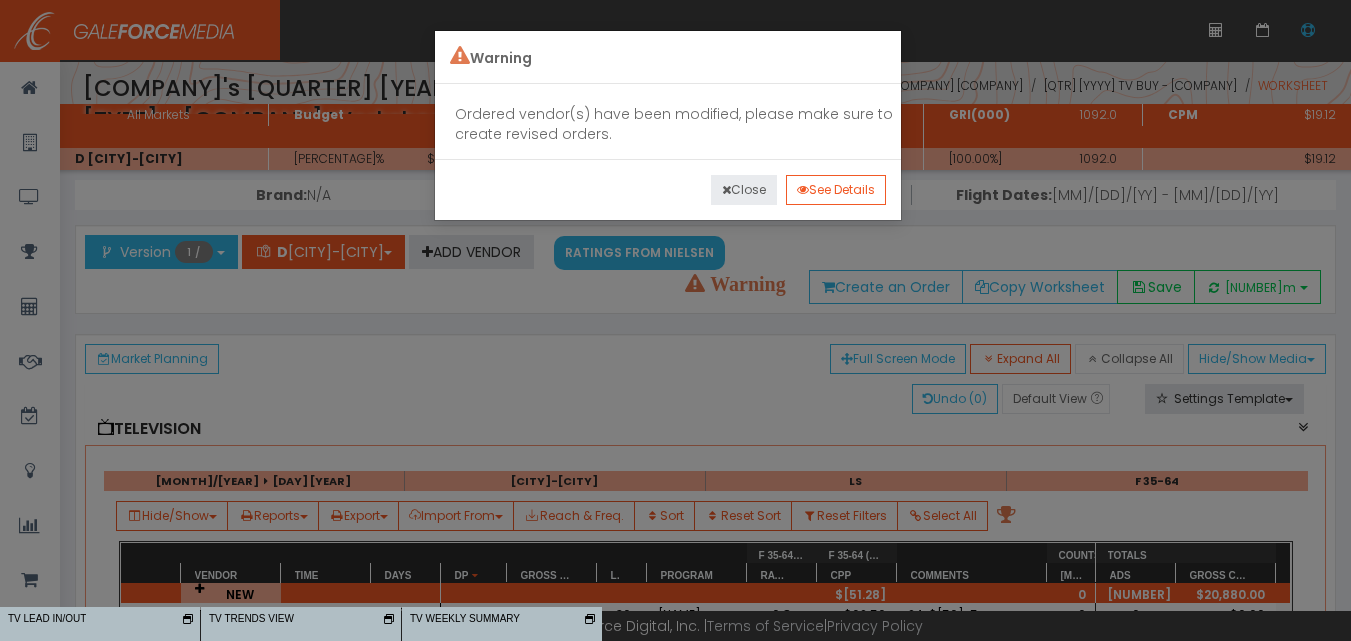 click on "Close" at bounding box center (744, 190) 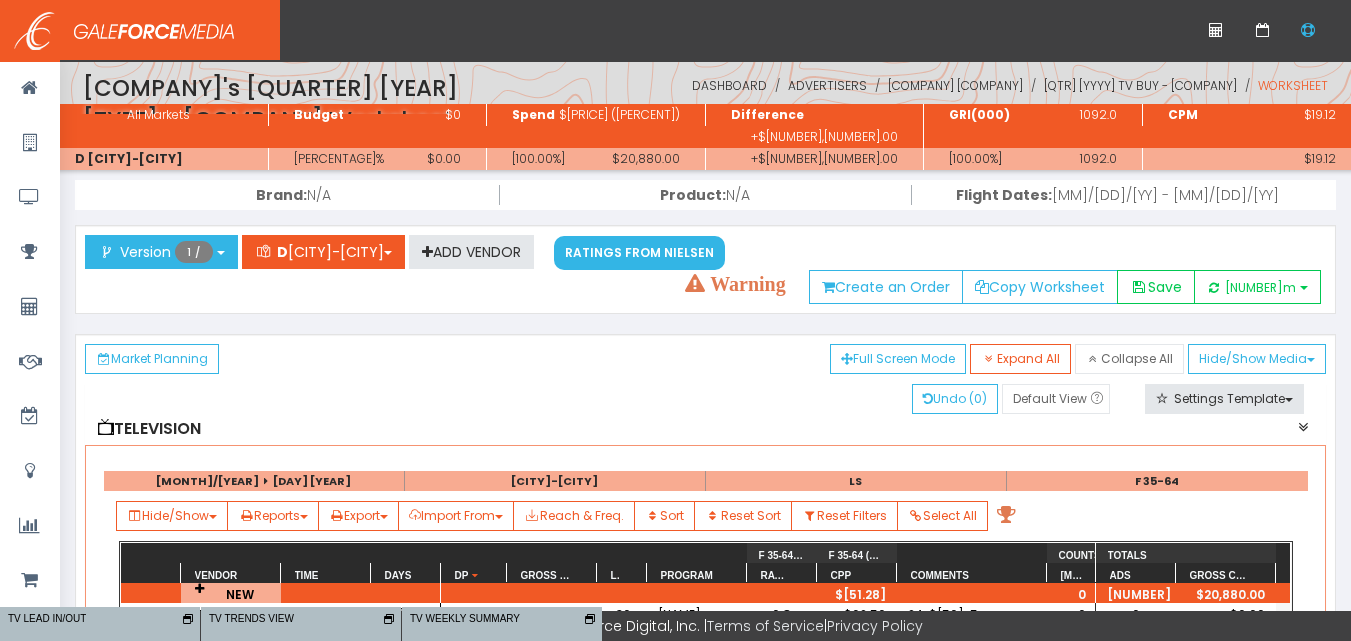 scroll, scrollTop: 119, scrollLeft: 0, axis: vertical 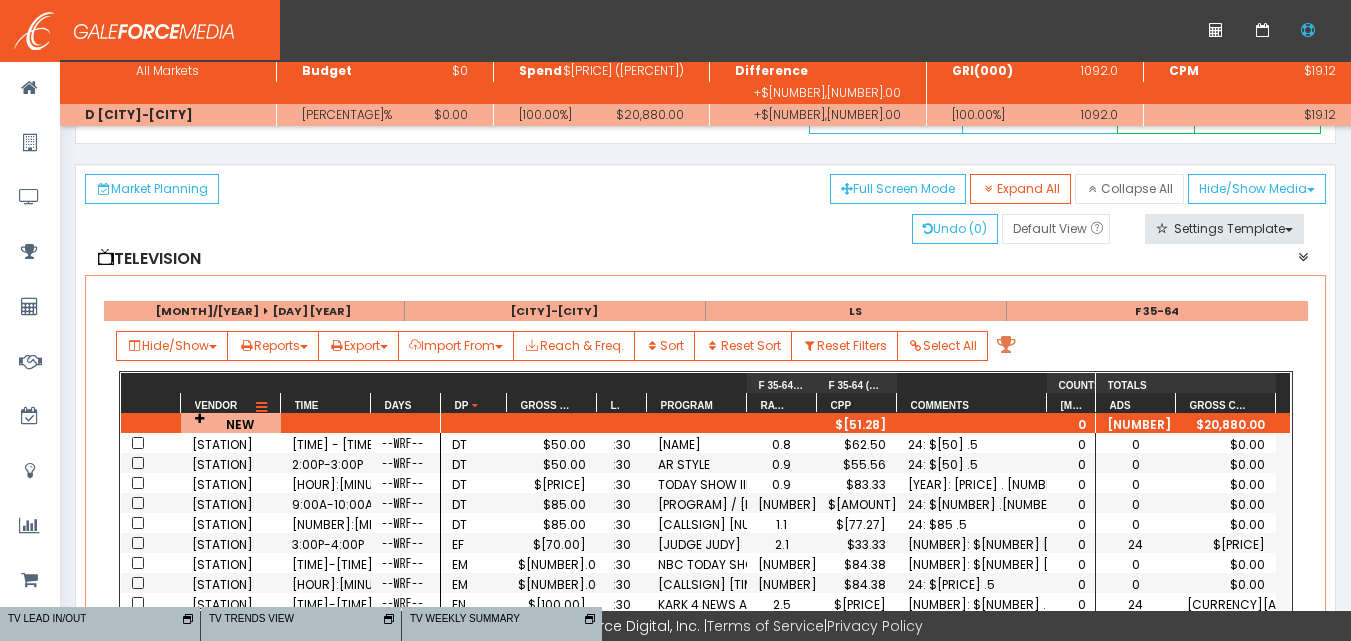 click at bounding box center (261, 394) 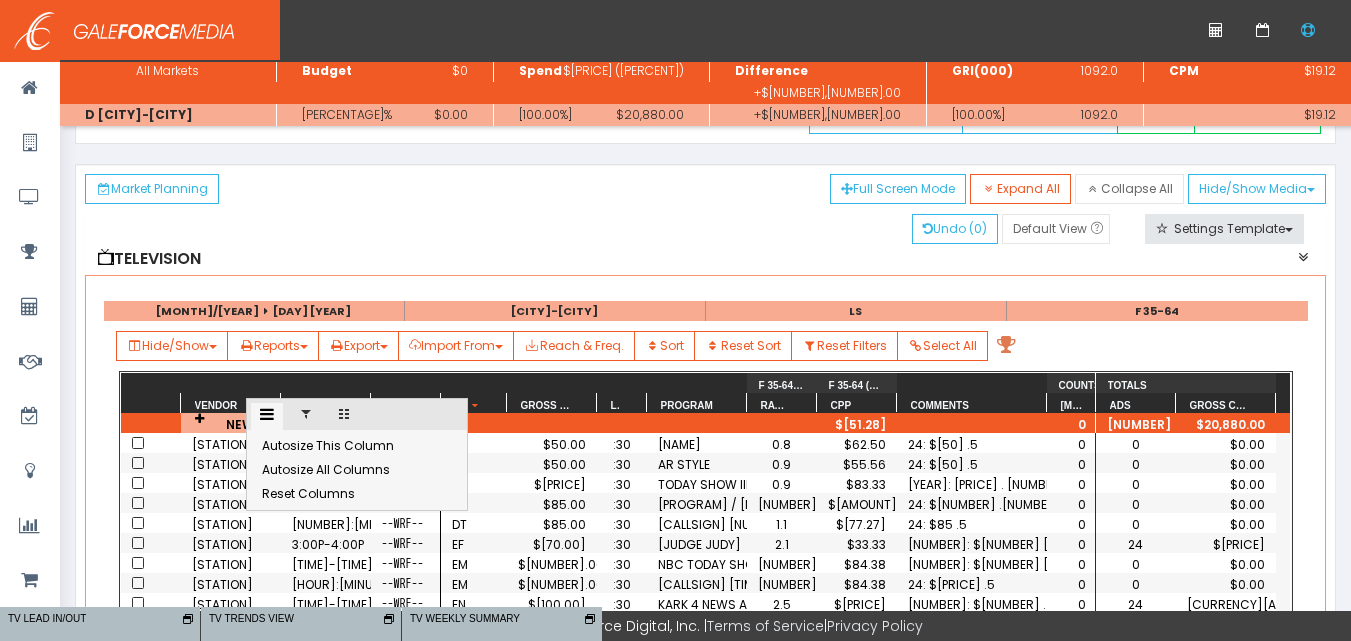 click at bounding box center [306, 402] 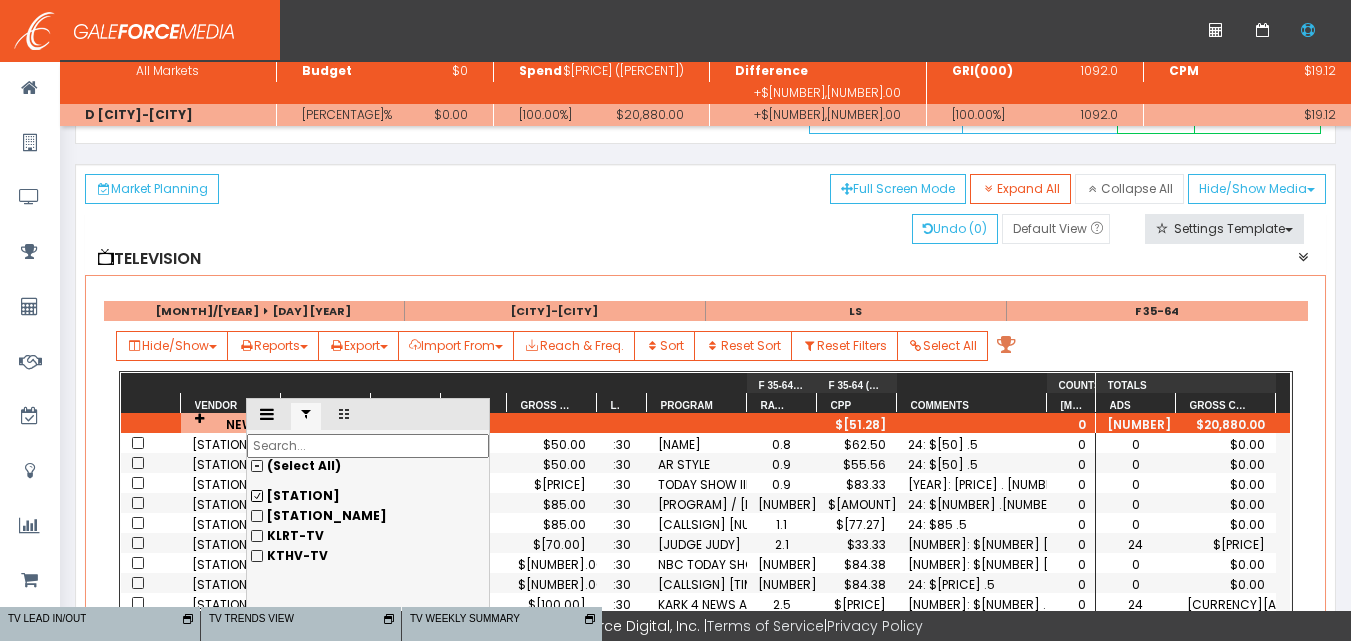 click on "[BRAND]" at bounding box center [368, 482] 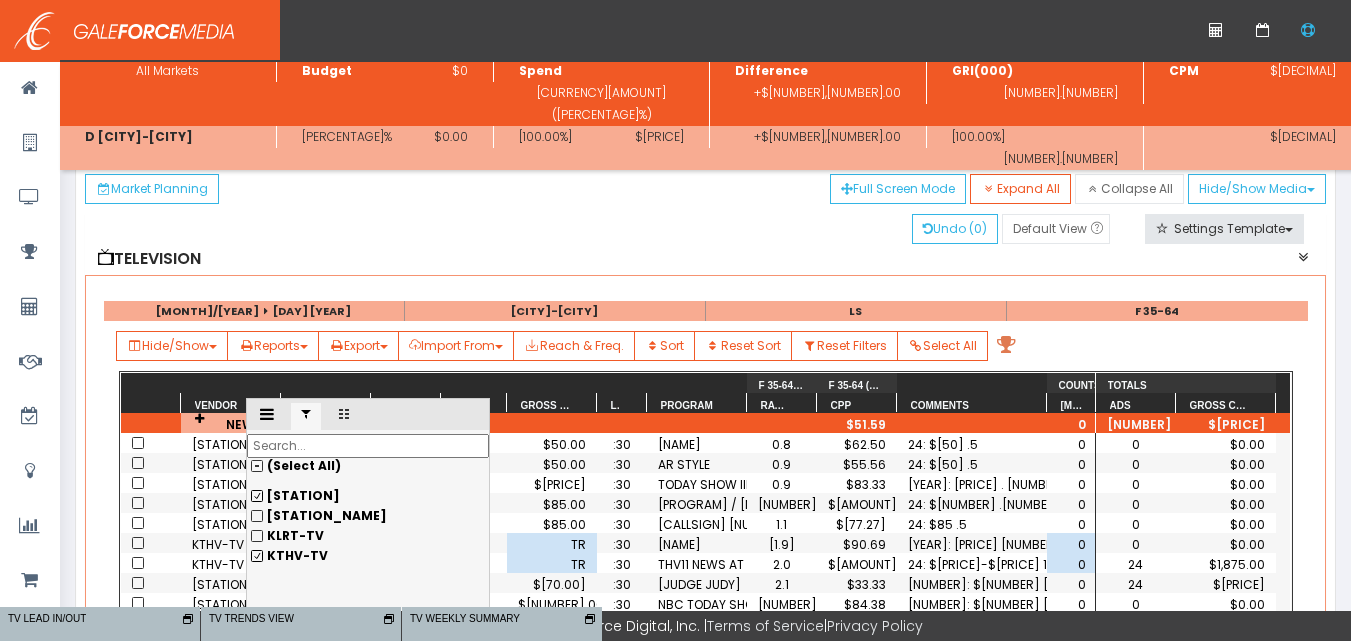 click on "[CALL_SIGN]" at bounding box center (368, 482) 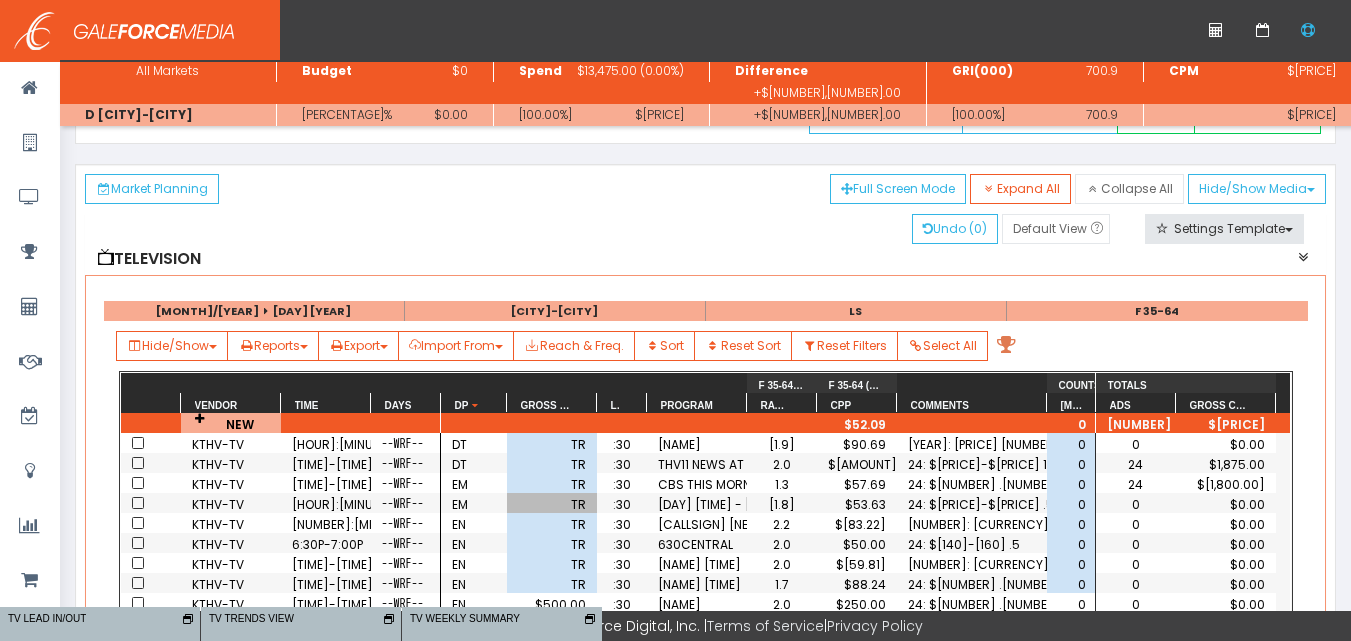 click on "TR" at bounding box center (552, 490) 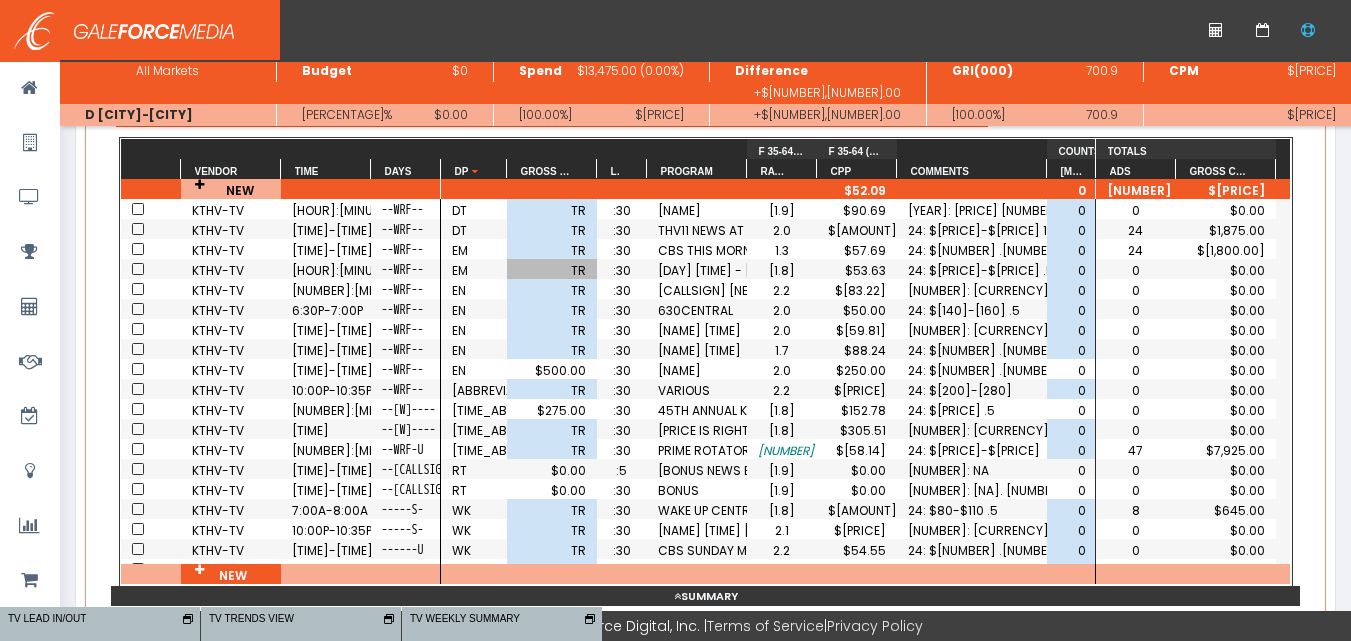 scroll, scrollTop: 355, scrollLeft: 0, axis: vertical 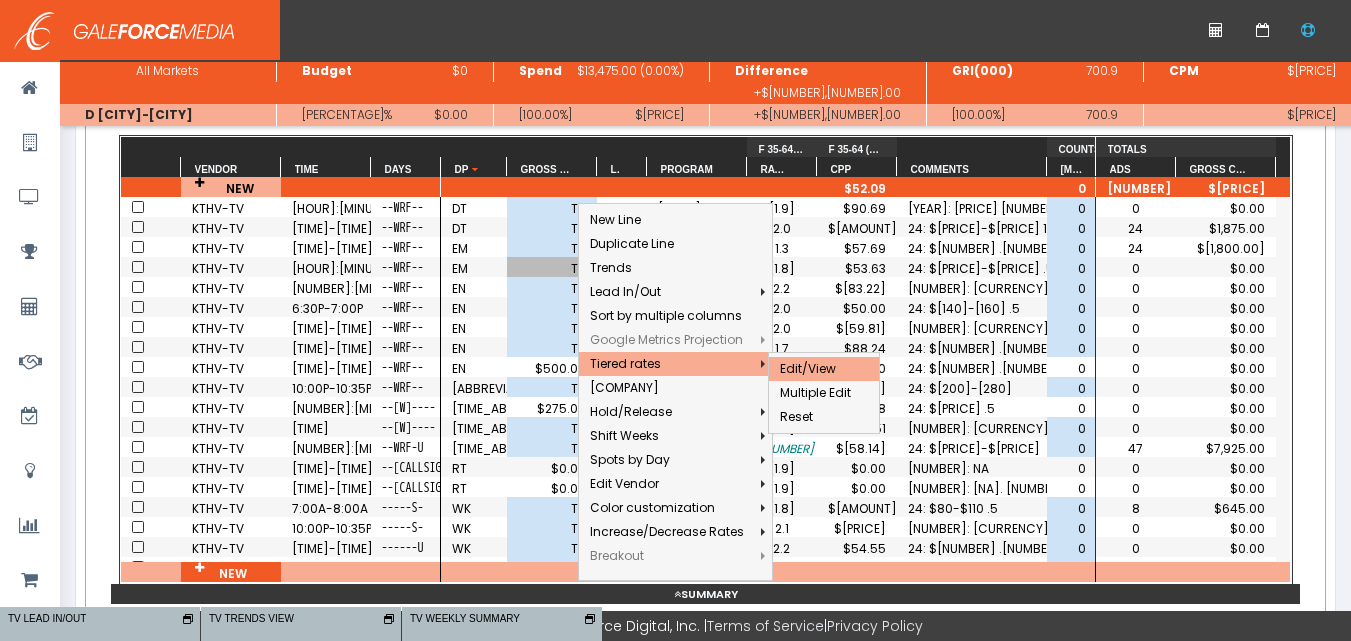 click on "Edit/View" at bounding box center [667, 350] 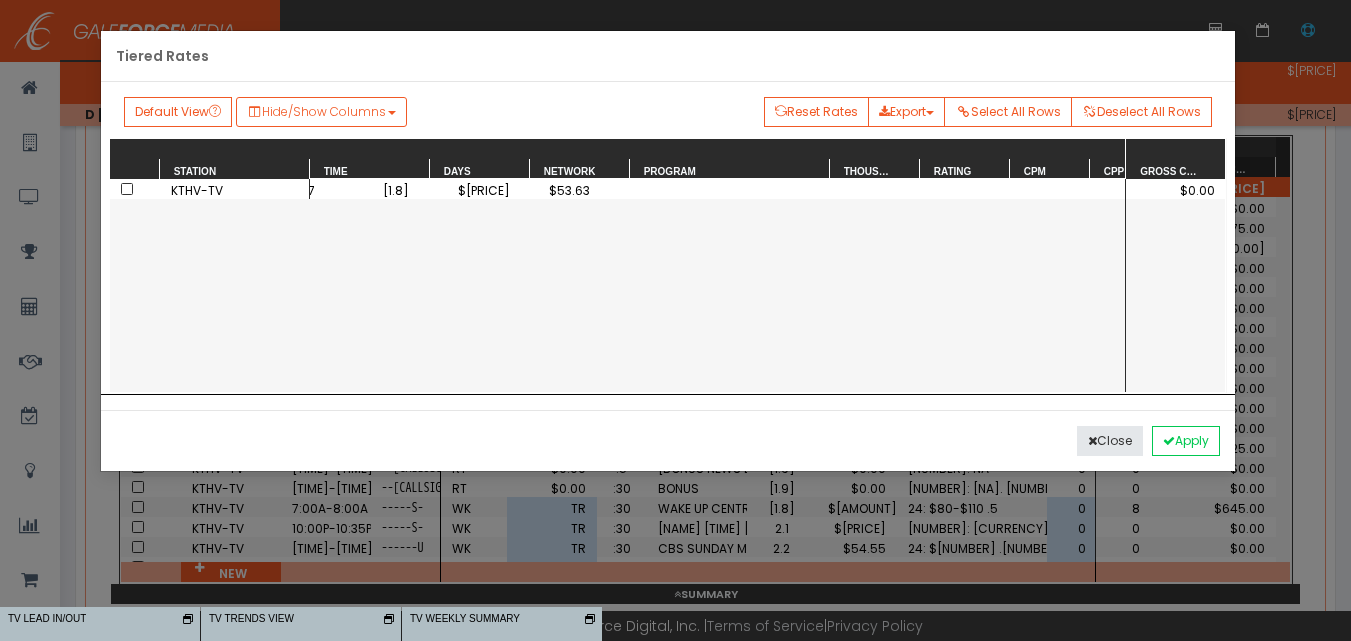scroll, scrollTop: 0, scrollLeft: 0, axis: both 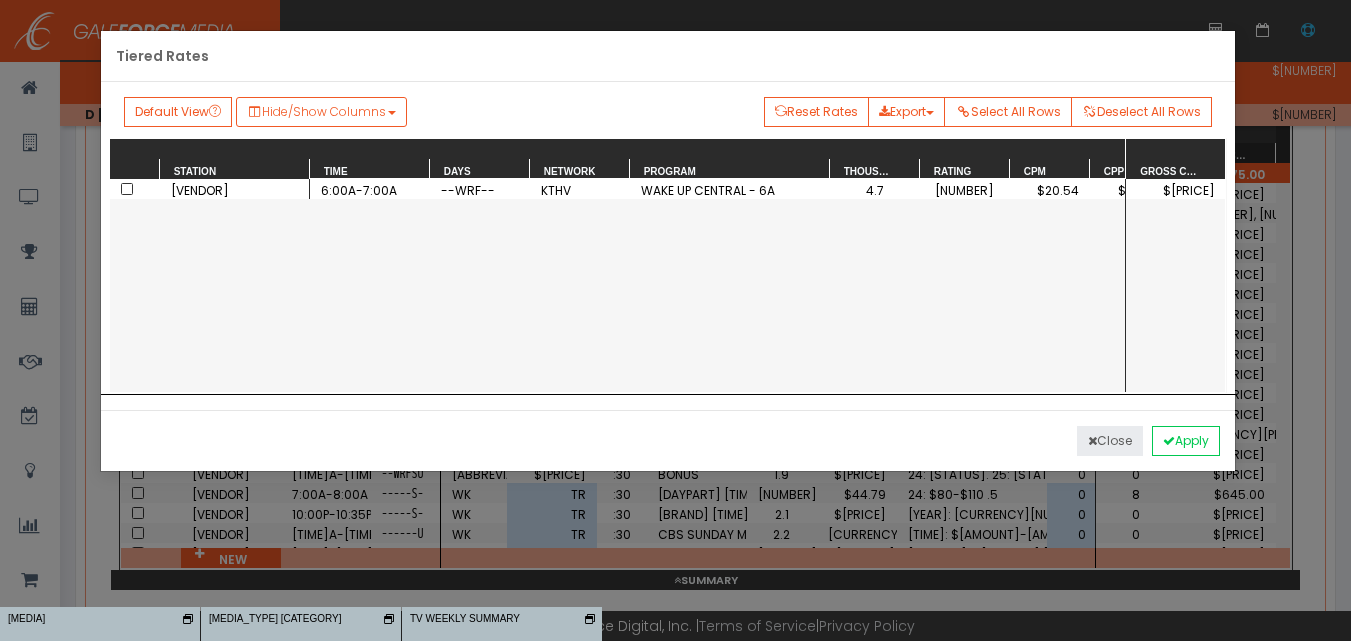 click on "Close" at bounding box center [1110, 441] 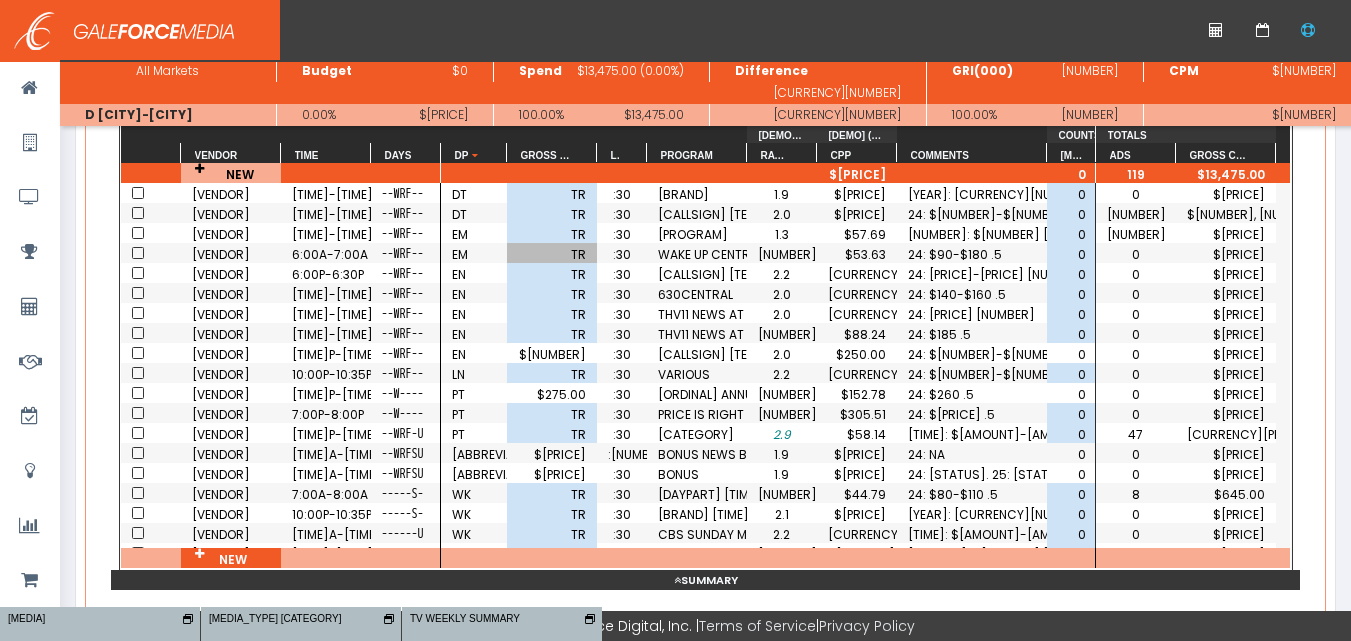 click on "TR" at bounding box center (552, 434) 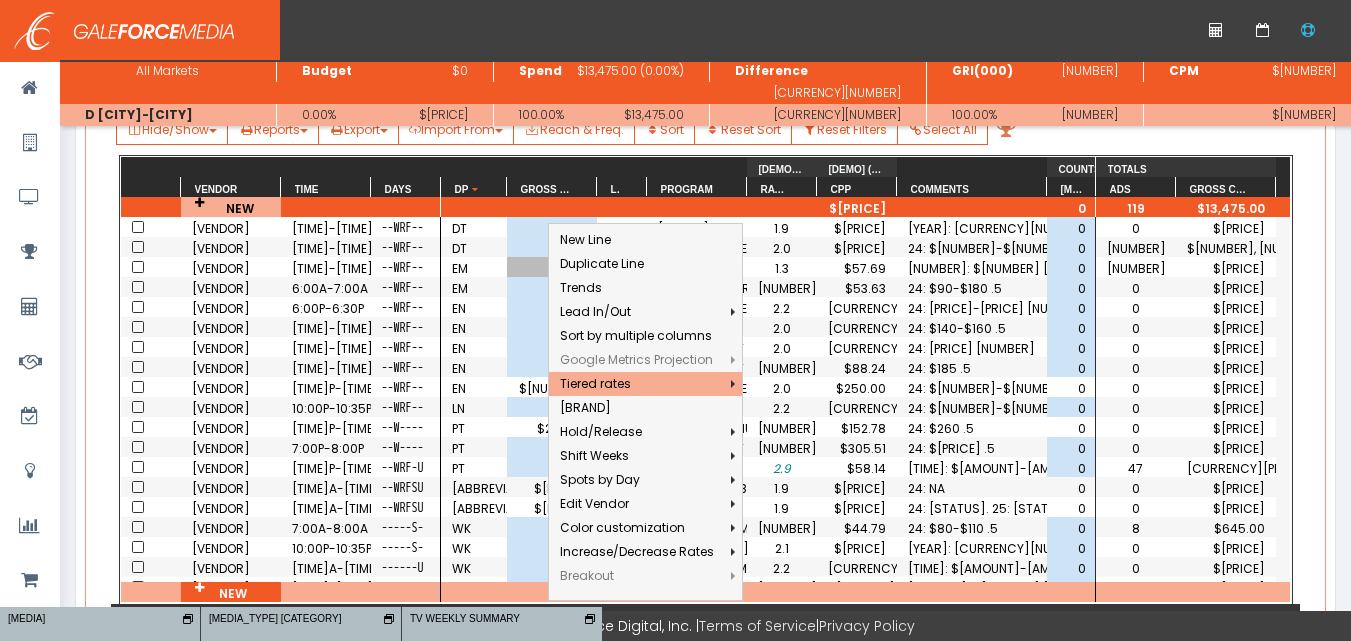 scroll, scrollTop: 355, scrollLeft: 0, axis: vertical 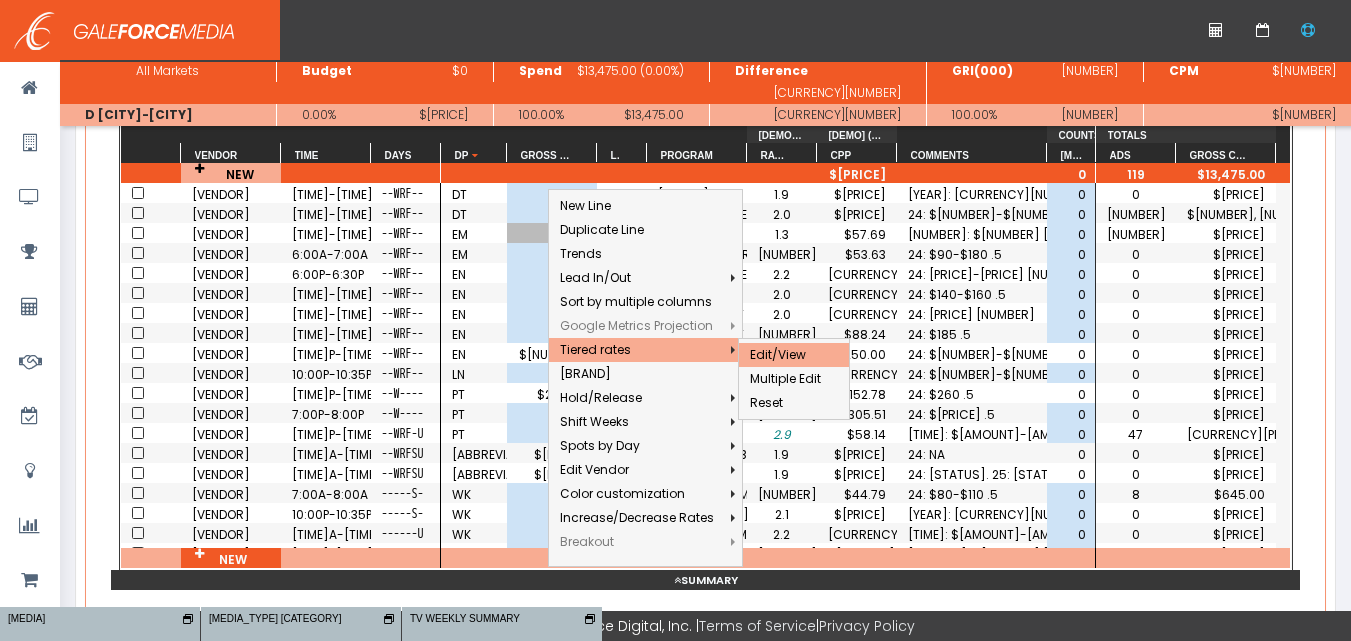 click on "Edit/View" at bounding box center [637, 350] 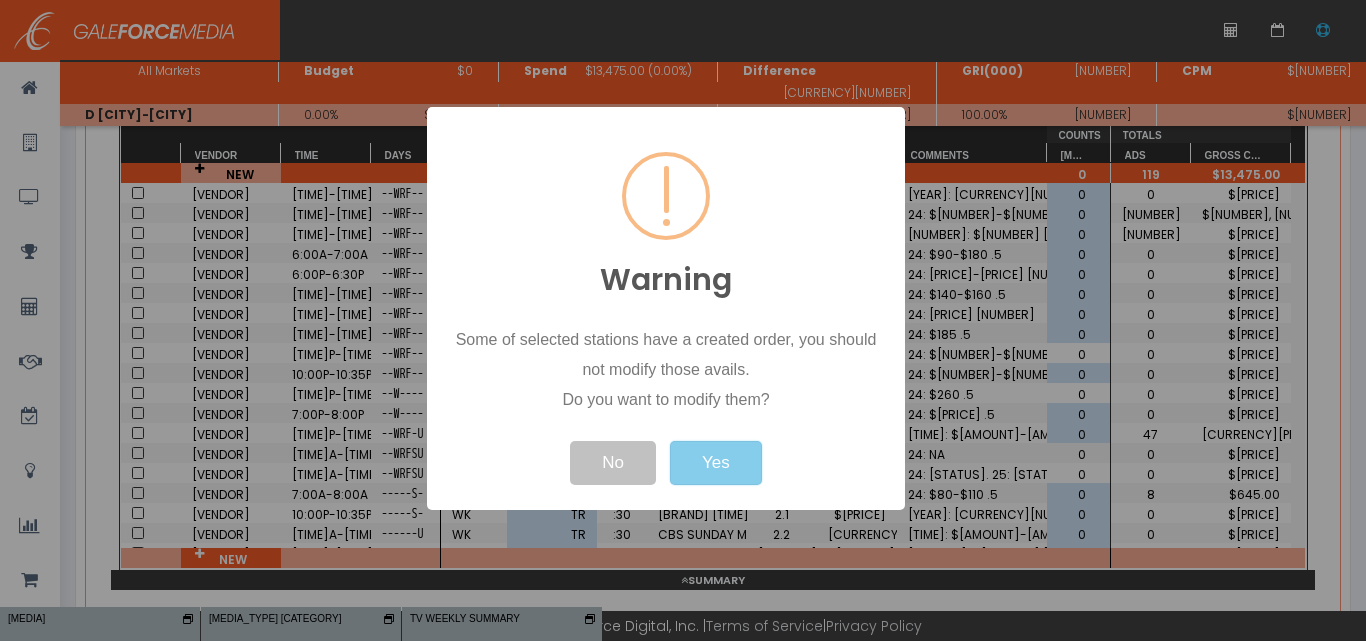 click on "Yes" at bounding box center [716, 463] 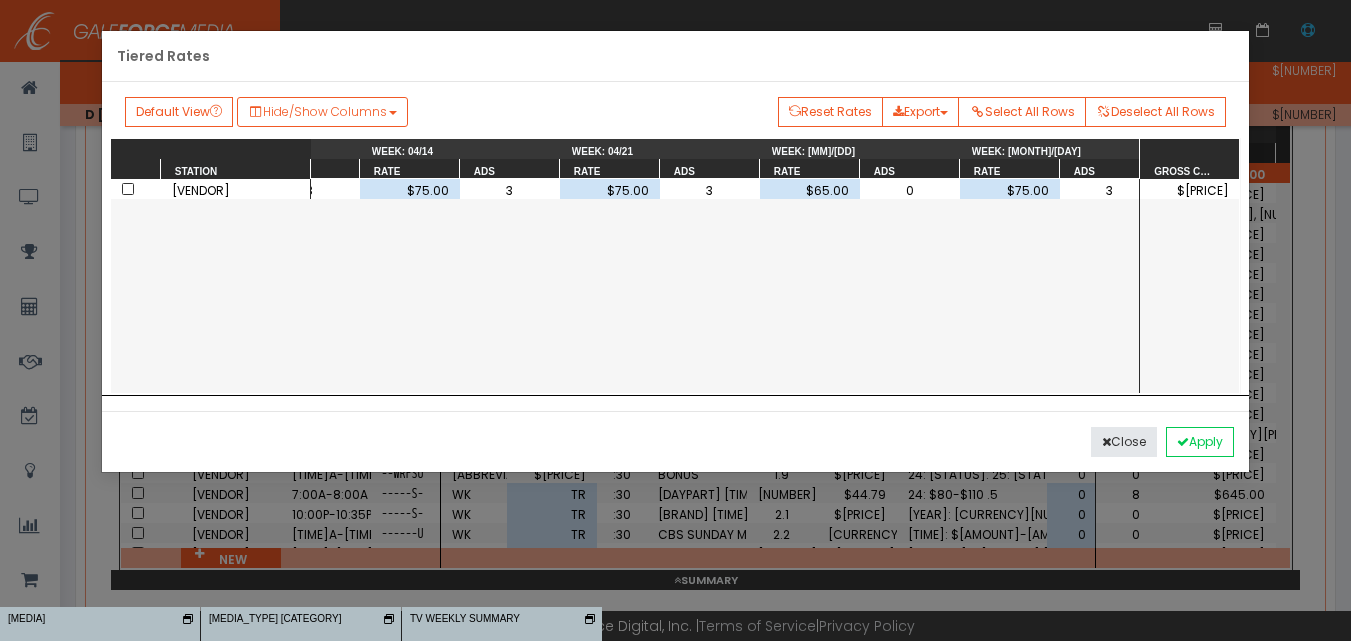 scroll, scrollTop: 0, scrollLeft: 1014, axis: horizontal 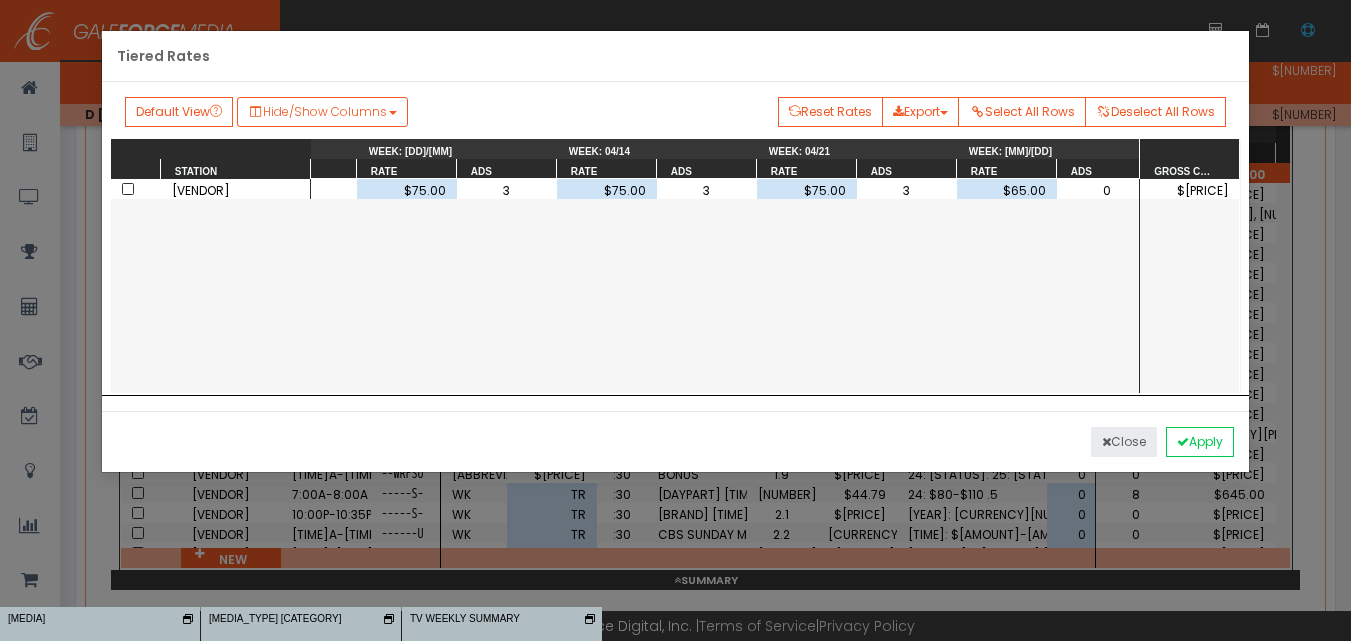 click on "Close" at bounding box center (1124, 442) 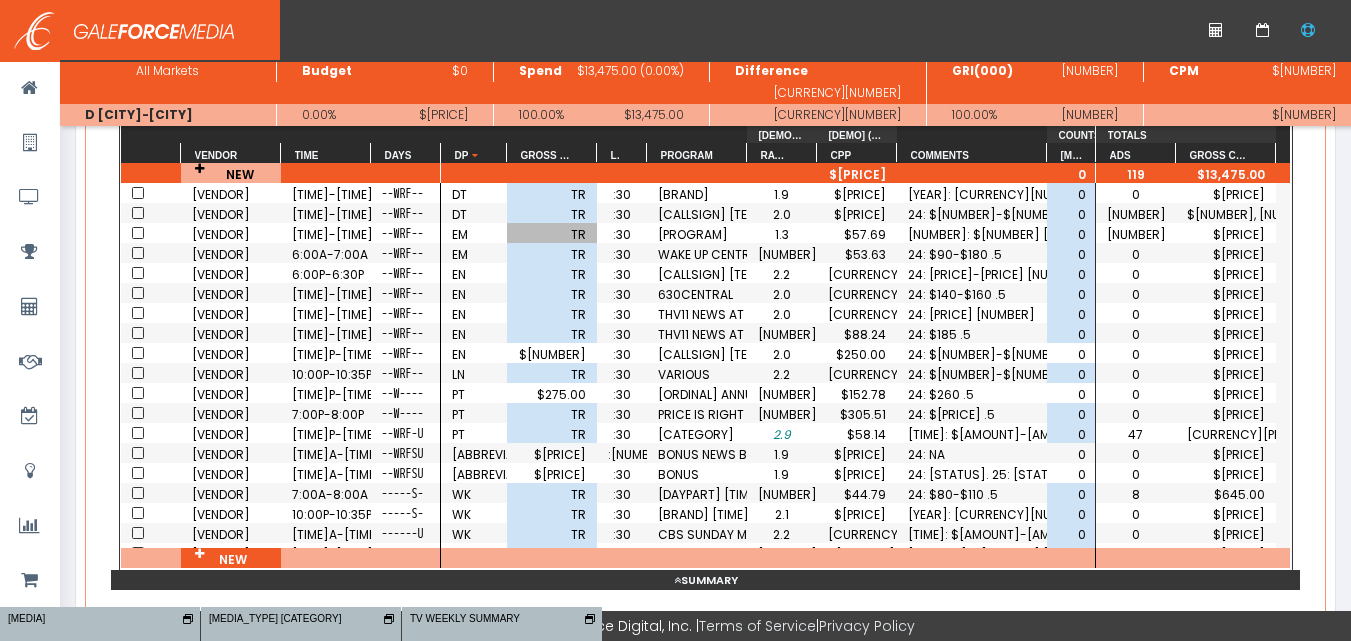 drag, startPoint x: 1295, startPoint y: 306, endPoint x: 1304, endPoint y: 384, distance: 78.51752 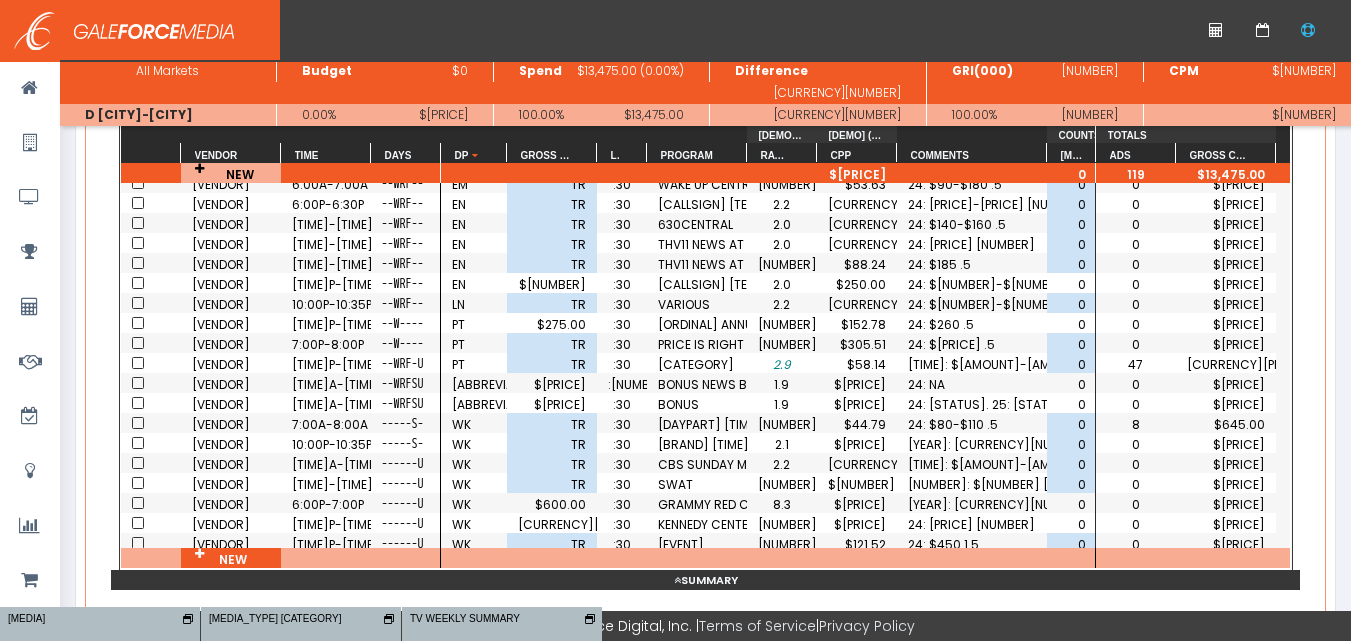 scroll, scrollTop: 180, scrollLeft: 0, axis: vertical 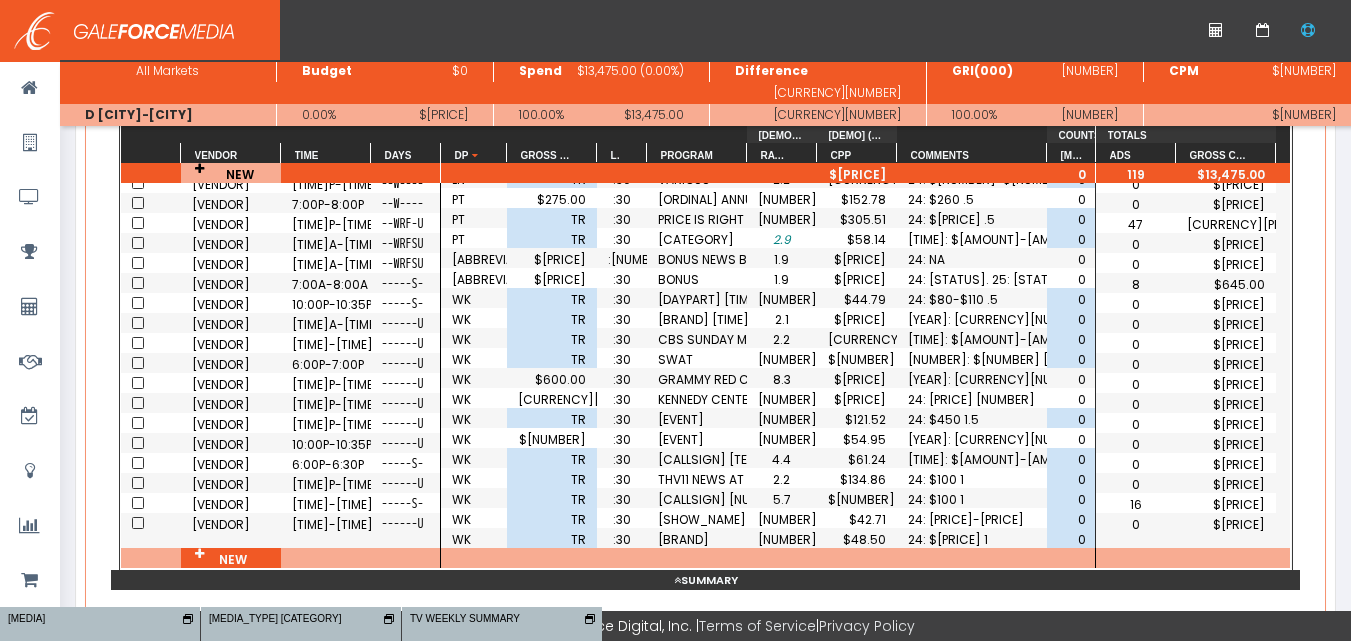 click on "TR" at bounding box center (552, 239) 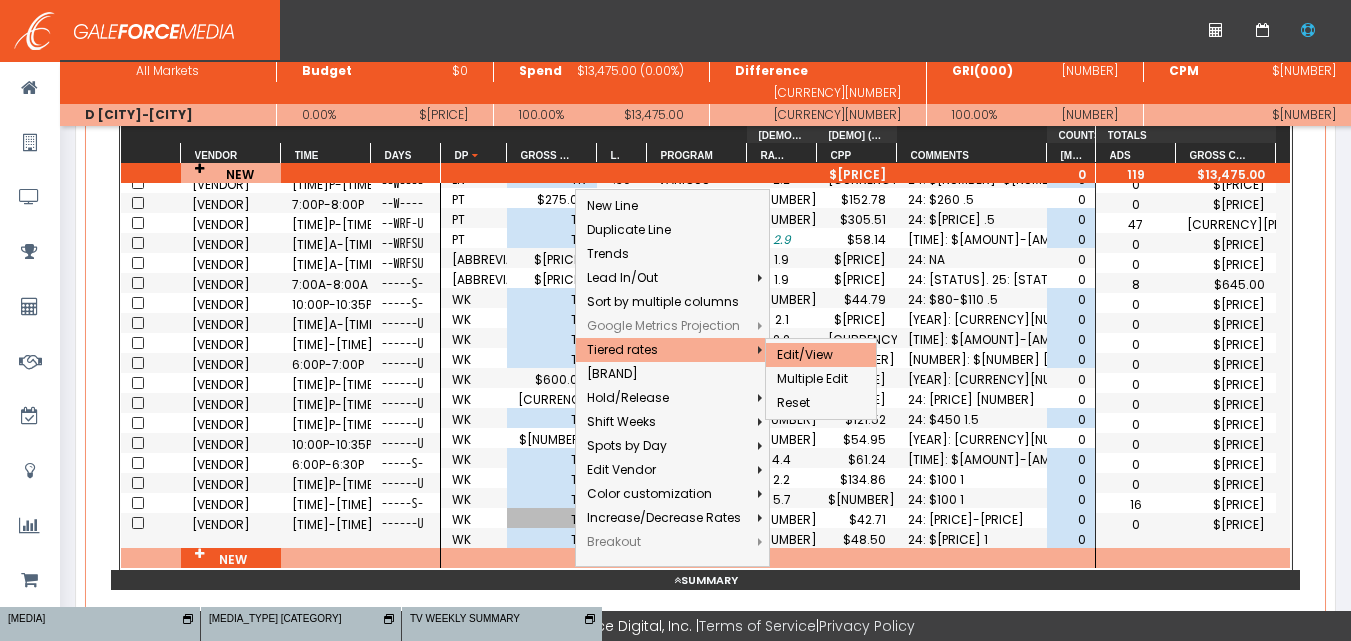 click at bounding box center (581, 350) 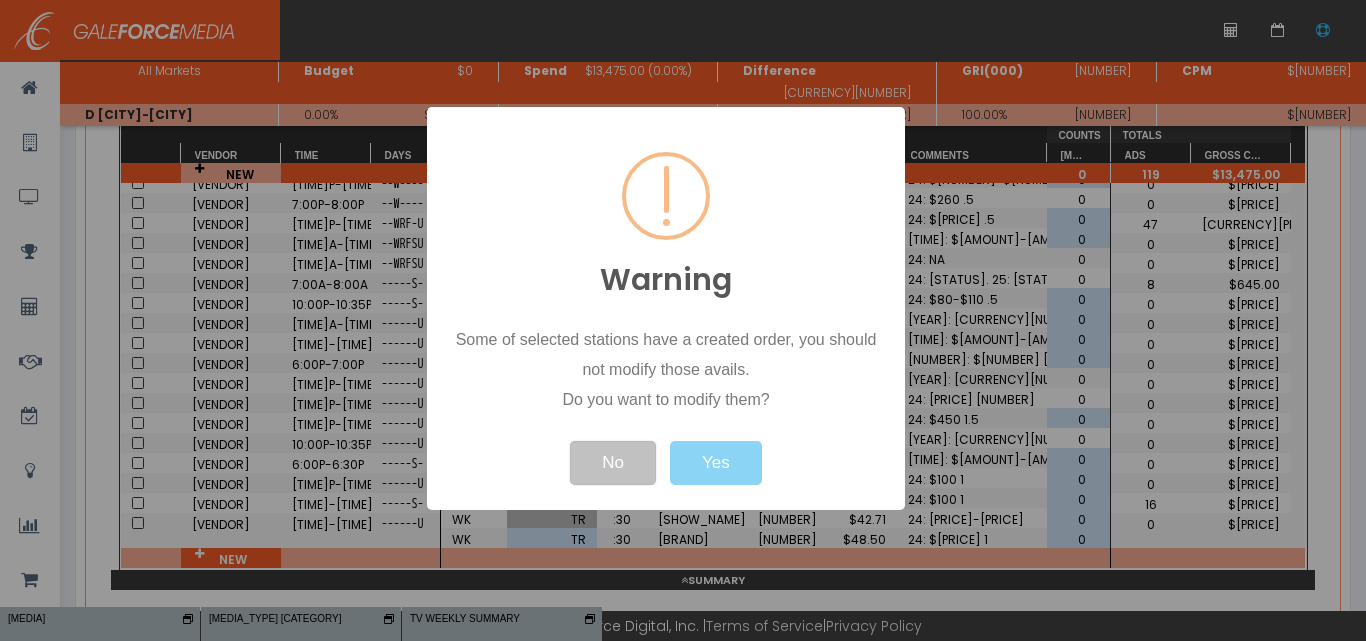 drag, startPoint x: 621, startPoint y: 463, endPoint x: 760, endPoint y: 485, distance: 140.73024 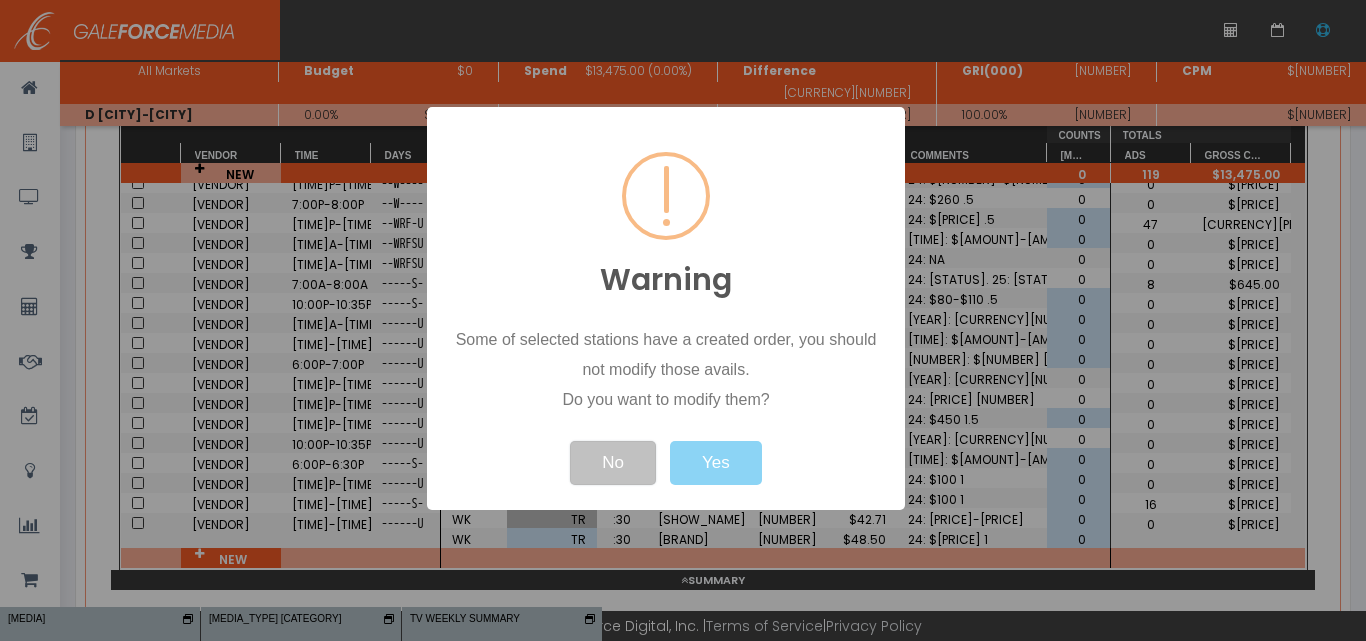 click on "Warning
Some of selected stations have a created order, you should not modify those avails.
Do you want to modify them?
!
Not valid!
No
Yes" at bounding box center (666, 308) 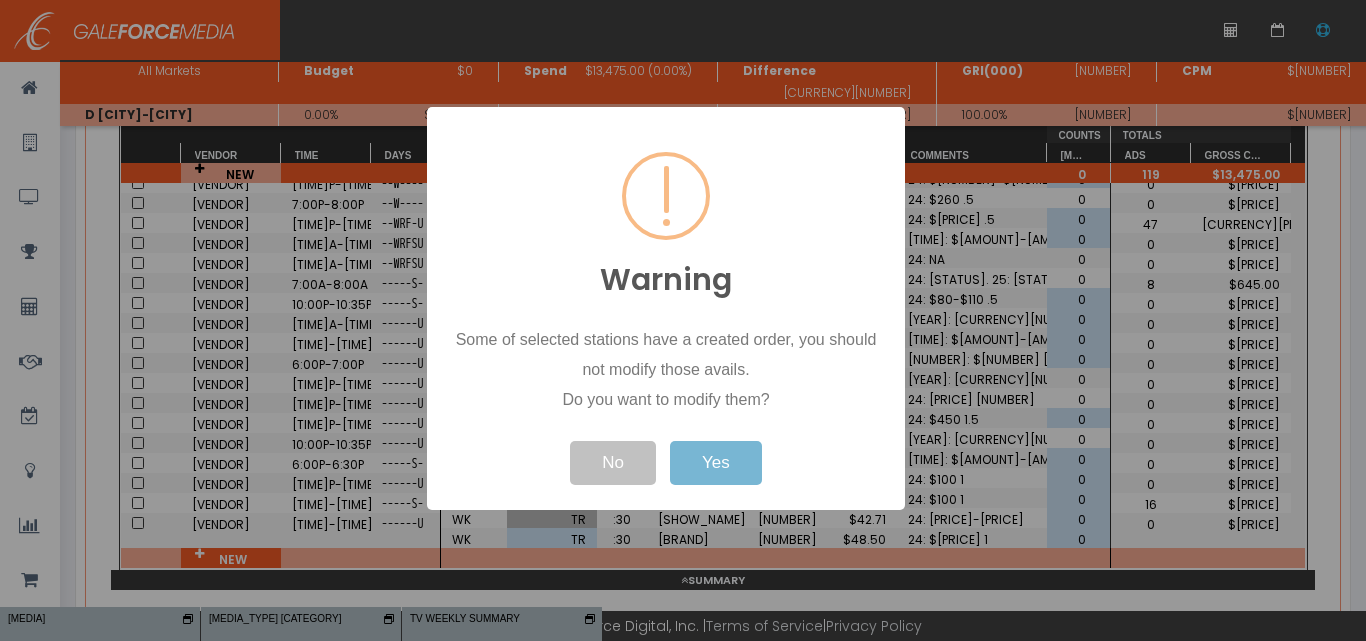 click on "Yes" at bounding box center [716, 463] 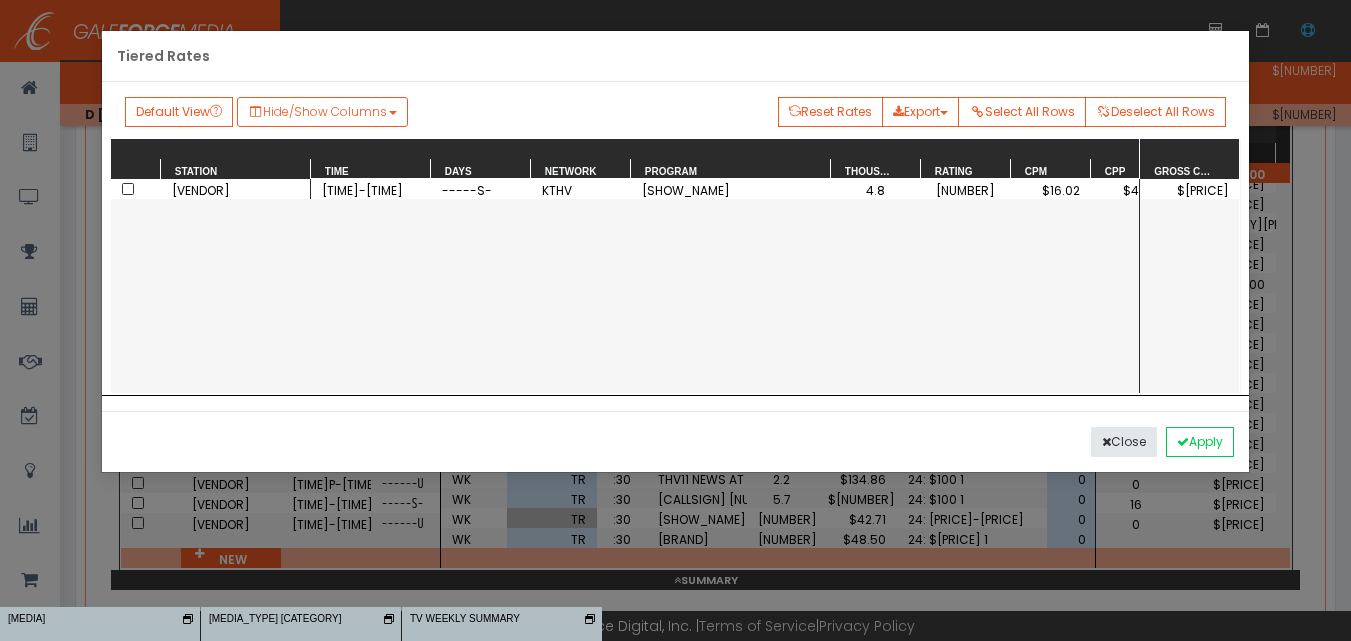scroll, scrollTop: 321, scrollLeft: 0, axis: vertical 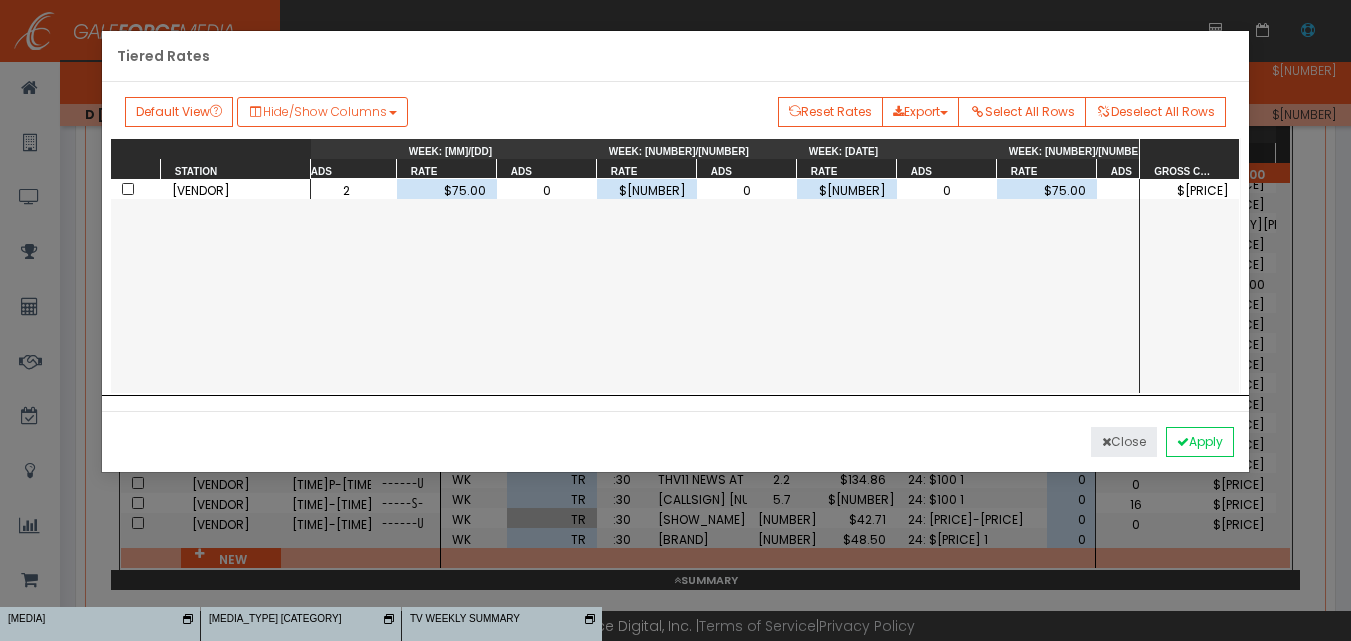 click on "Close" at bounding box center [1124, 442] 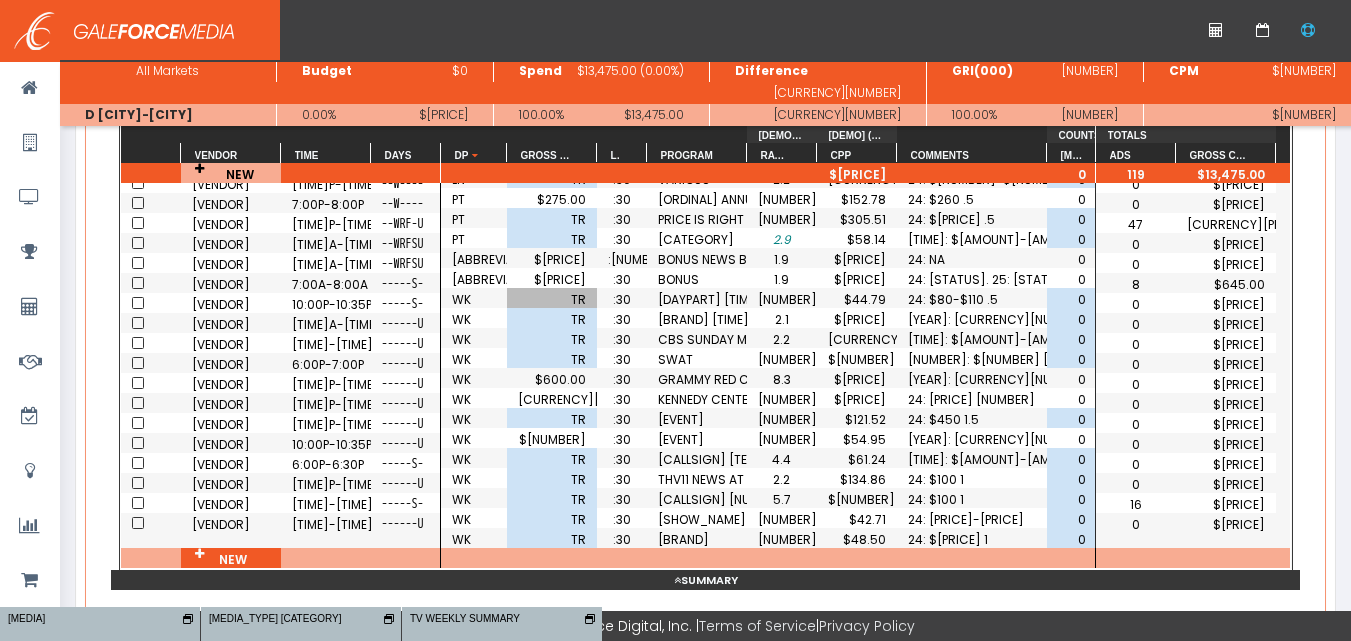 click on "TR" at bounding box center [552, 299] 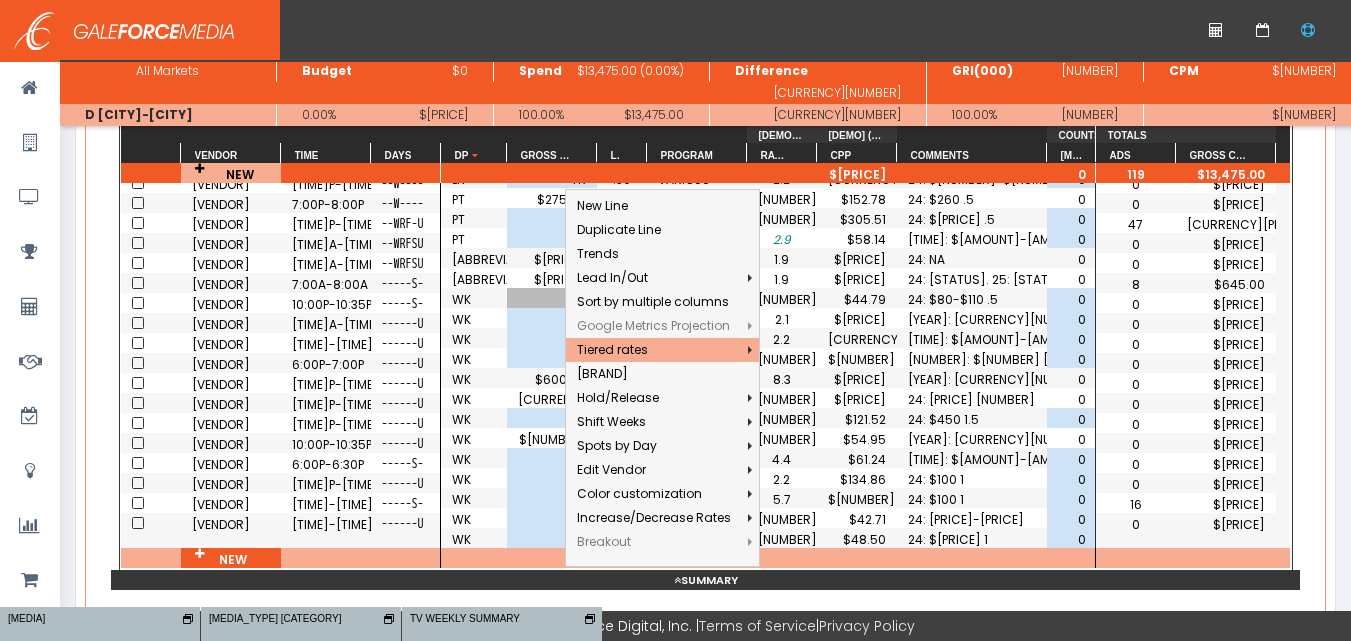 click on "Tiered rates" at bounding box center (654, 350) 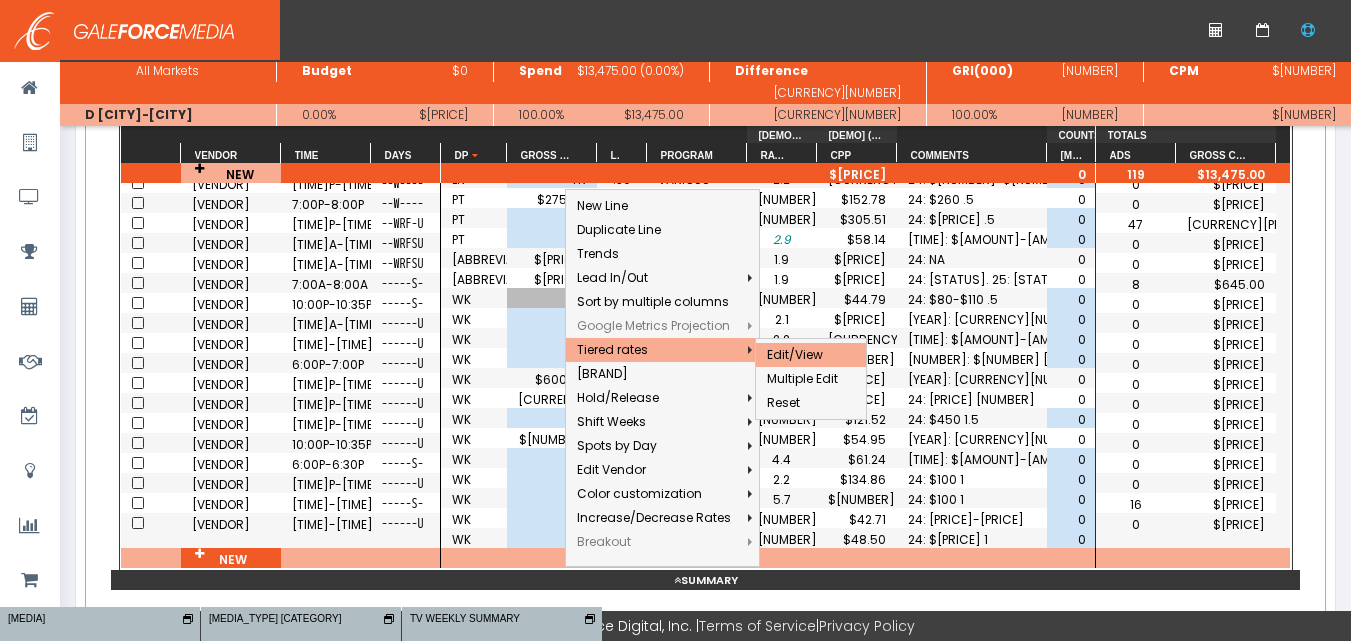 click on "Edit/View" at bounding box center (654, 350) 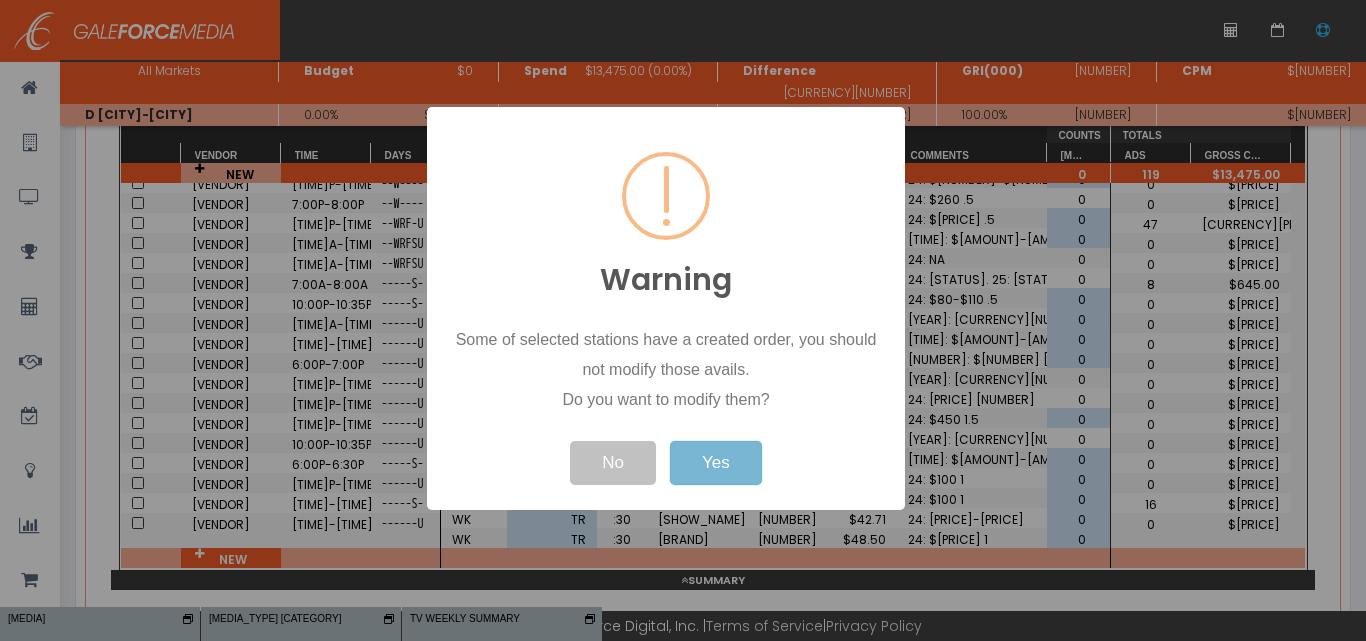 click on "Yes" at bounding box center (716, 463) 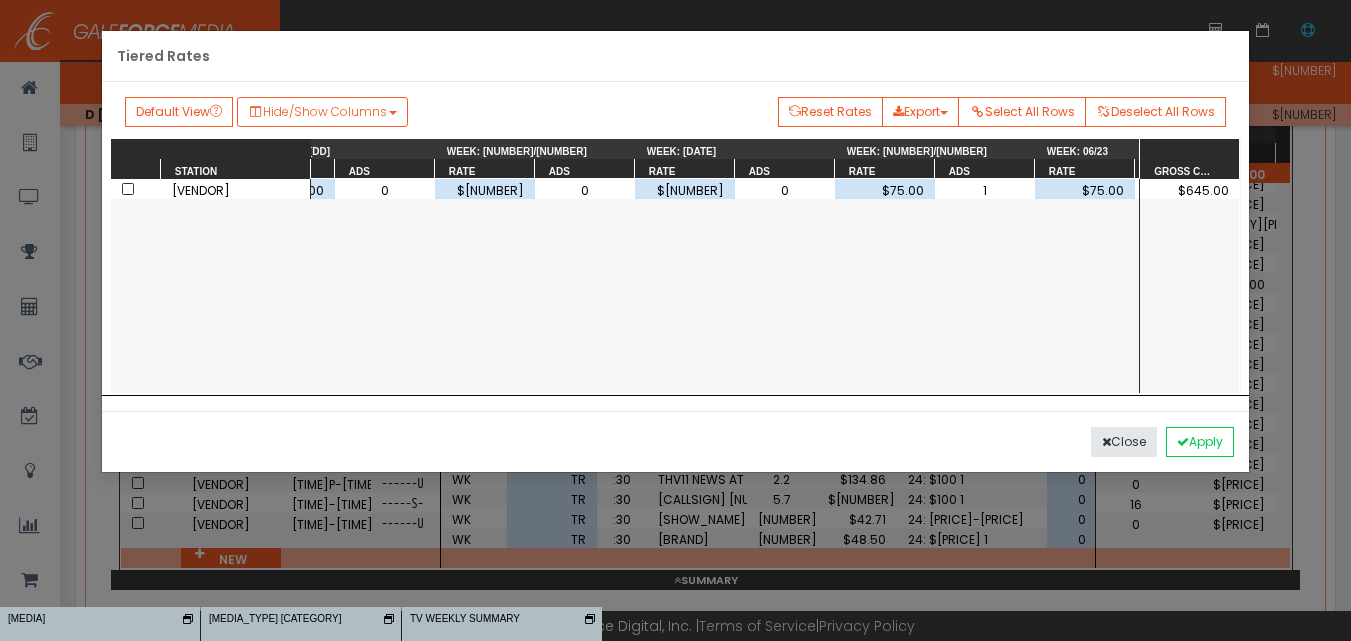 scroll, scrollTop: 0, scrollLeft: 2632, axis: horizontal 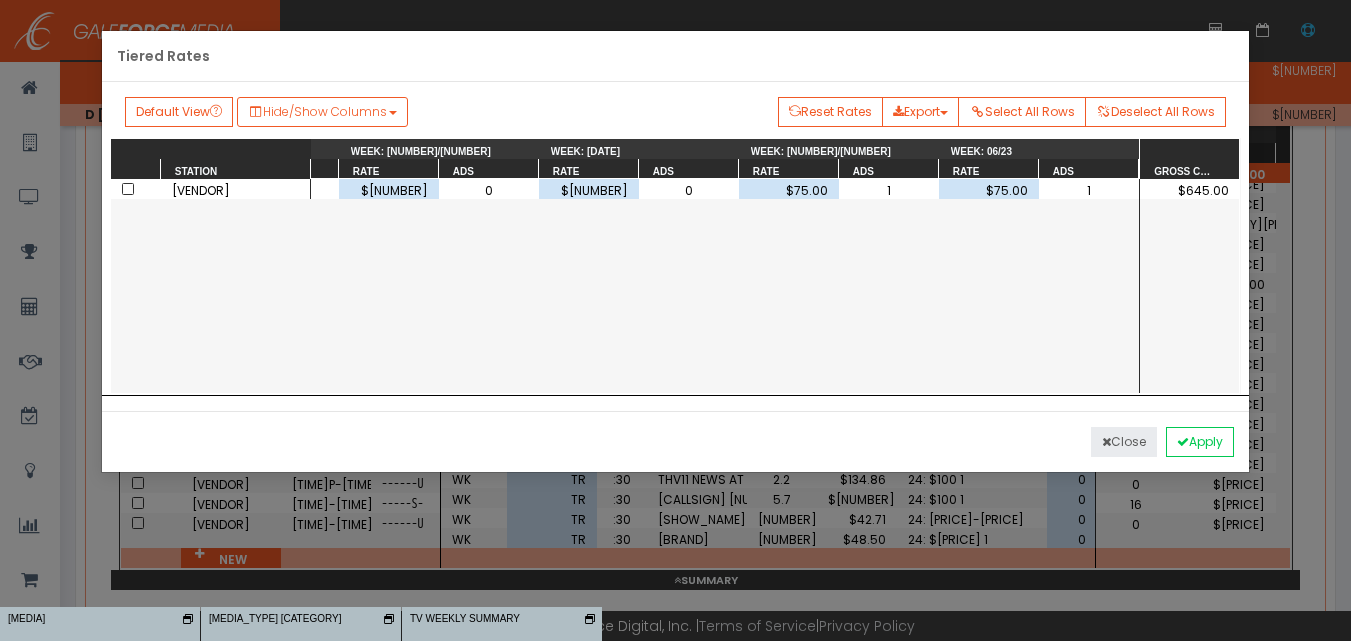 click on "Close" at bounding box center [1124, 442] 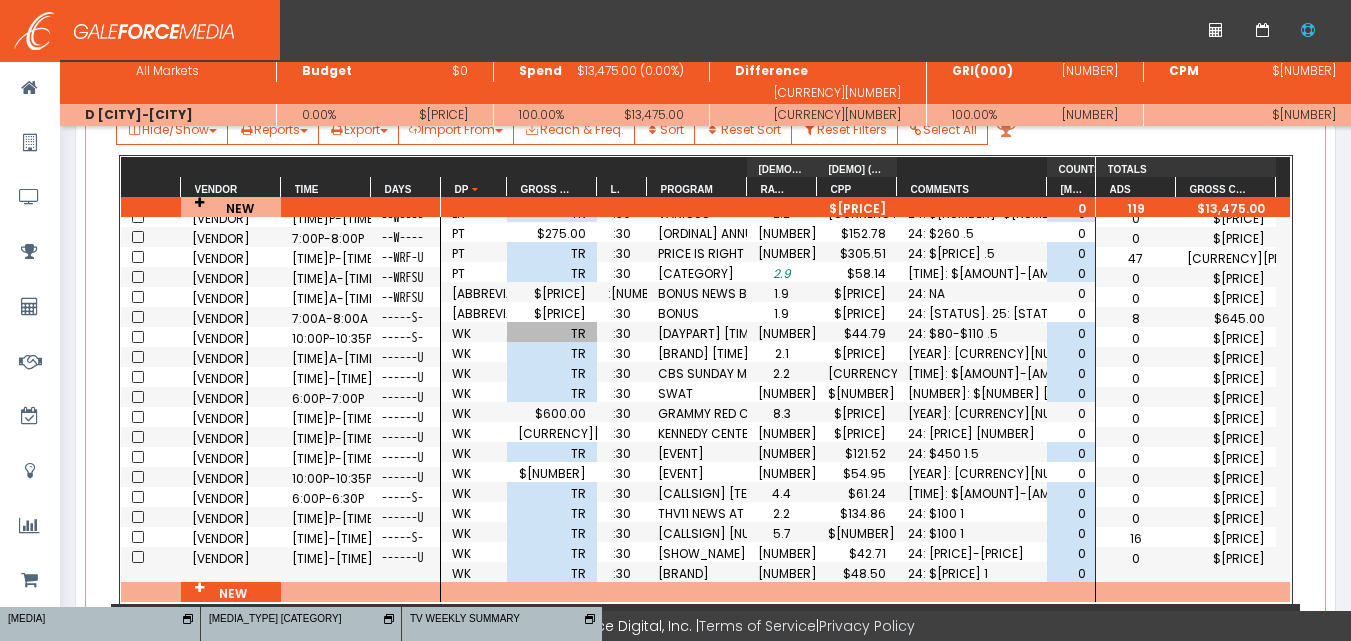 scroll, scrollTop: 355, scrollLeft: 0, axis: vertical 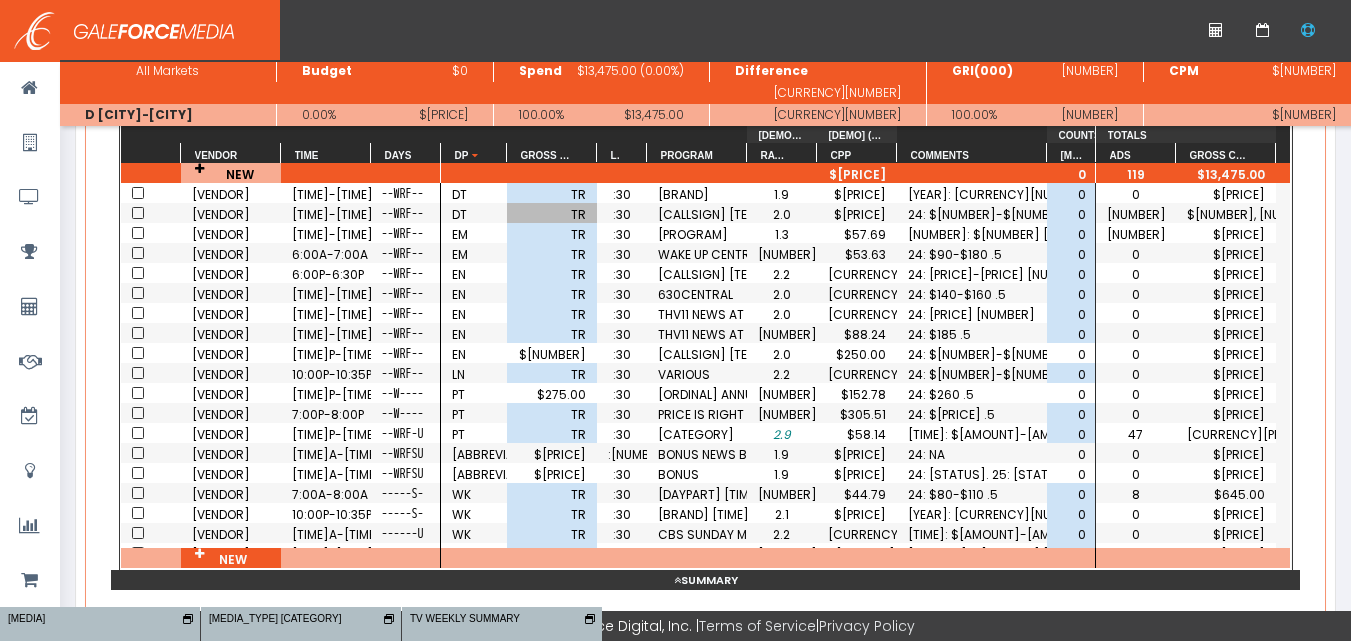 click on "TR" at bounding box center (552, 214) 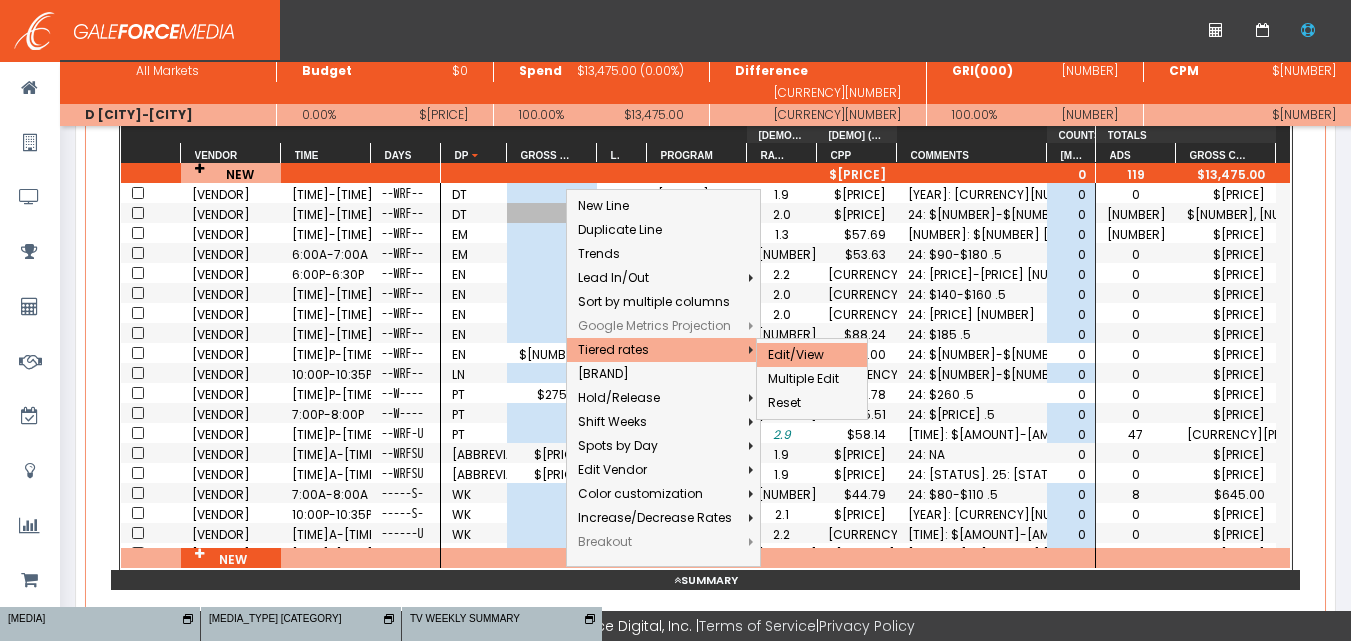 click on "Edit/View" at bounding box center [655, 350] 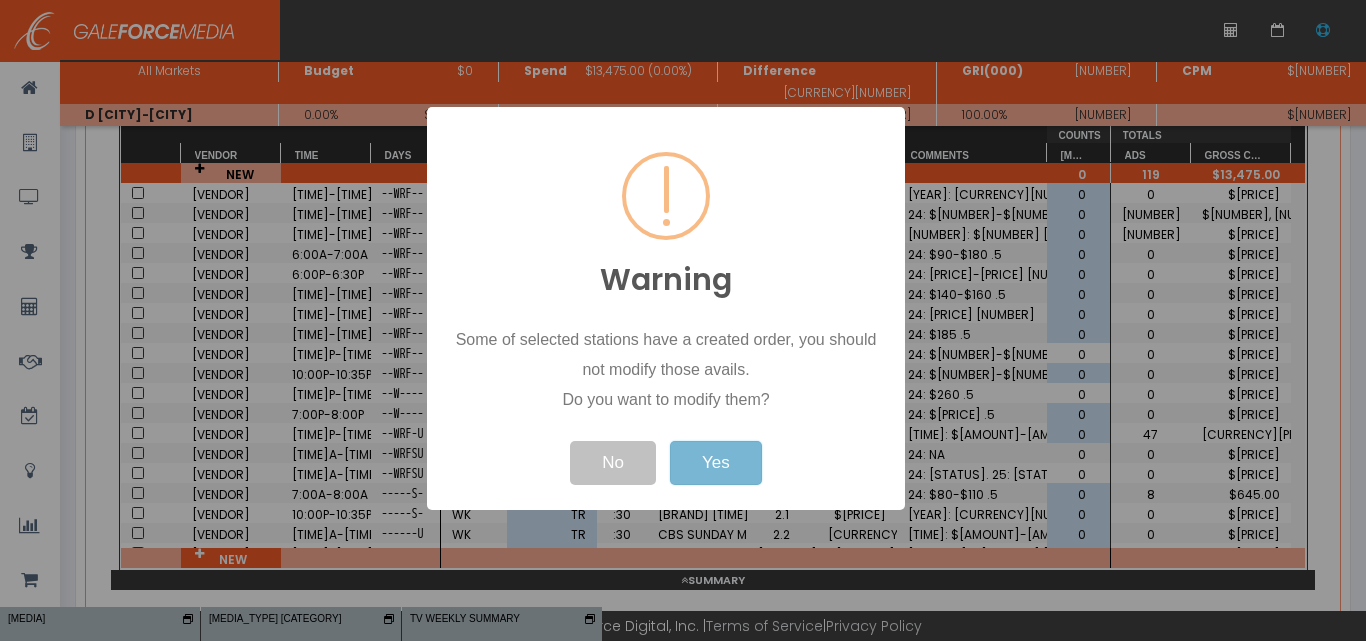 click on "Yes" at bounding box center (716, 463) 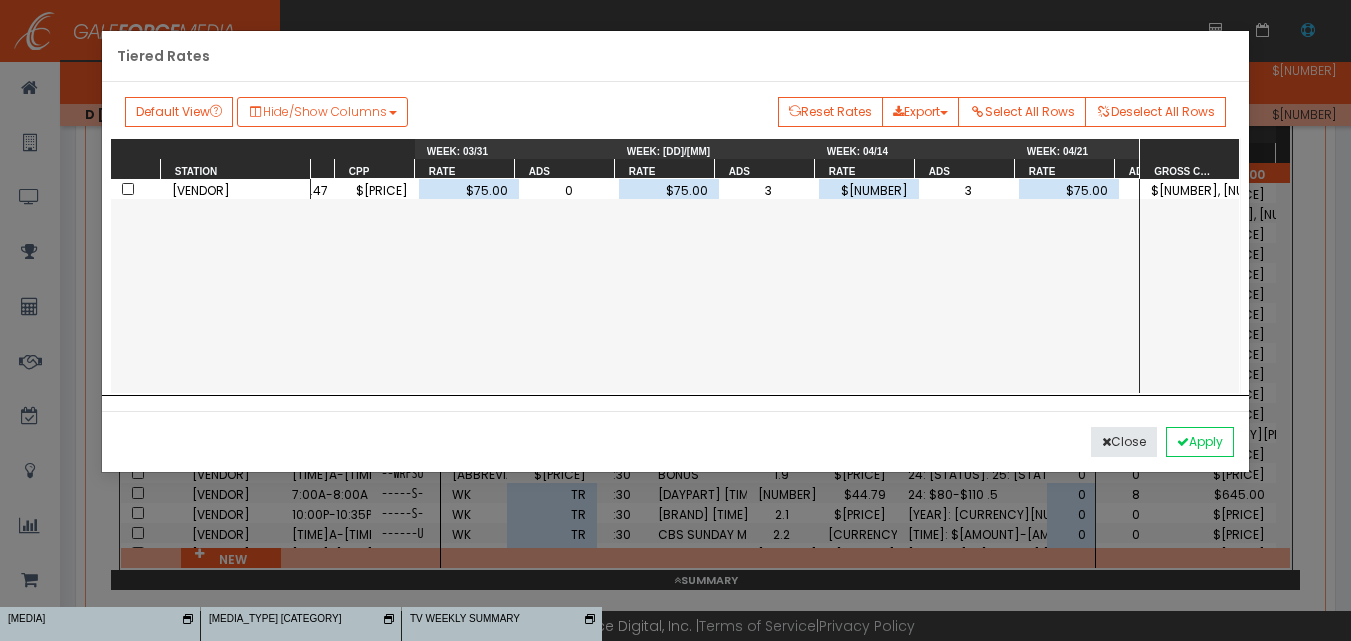 scroll, scrollTop: 0, scrollLeft: 756, axis: horizontal 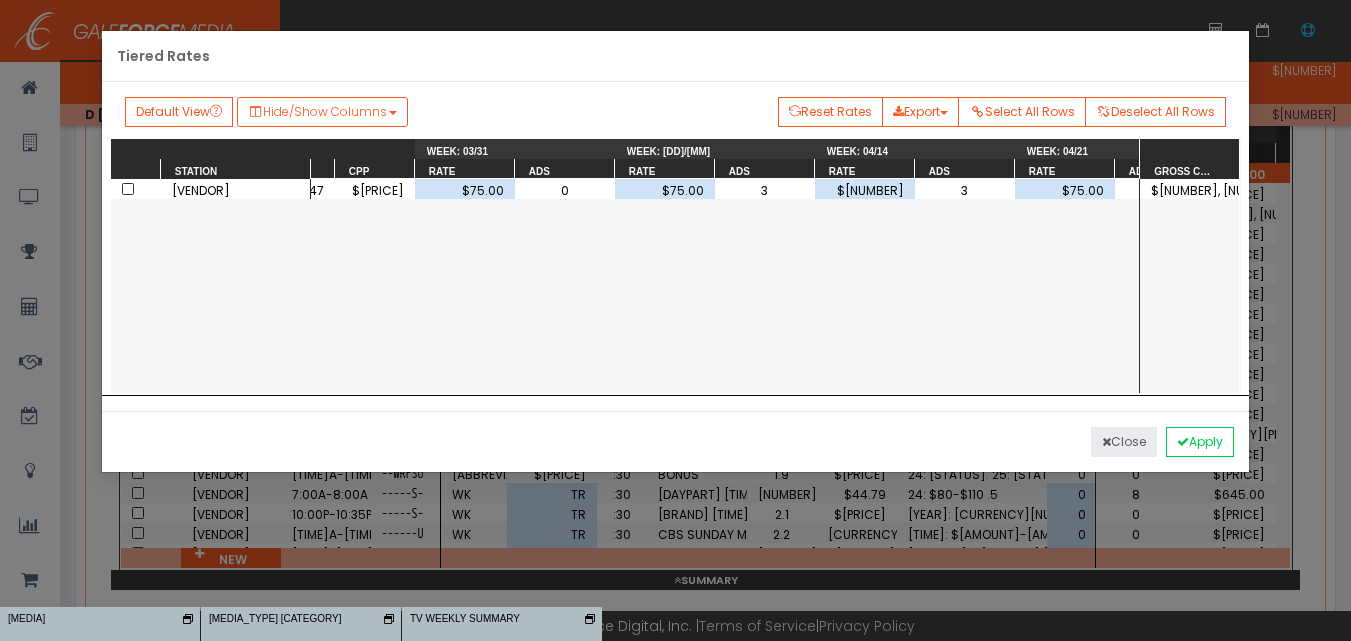 click on "Close" at bounding box center (1124, 442) 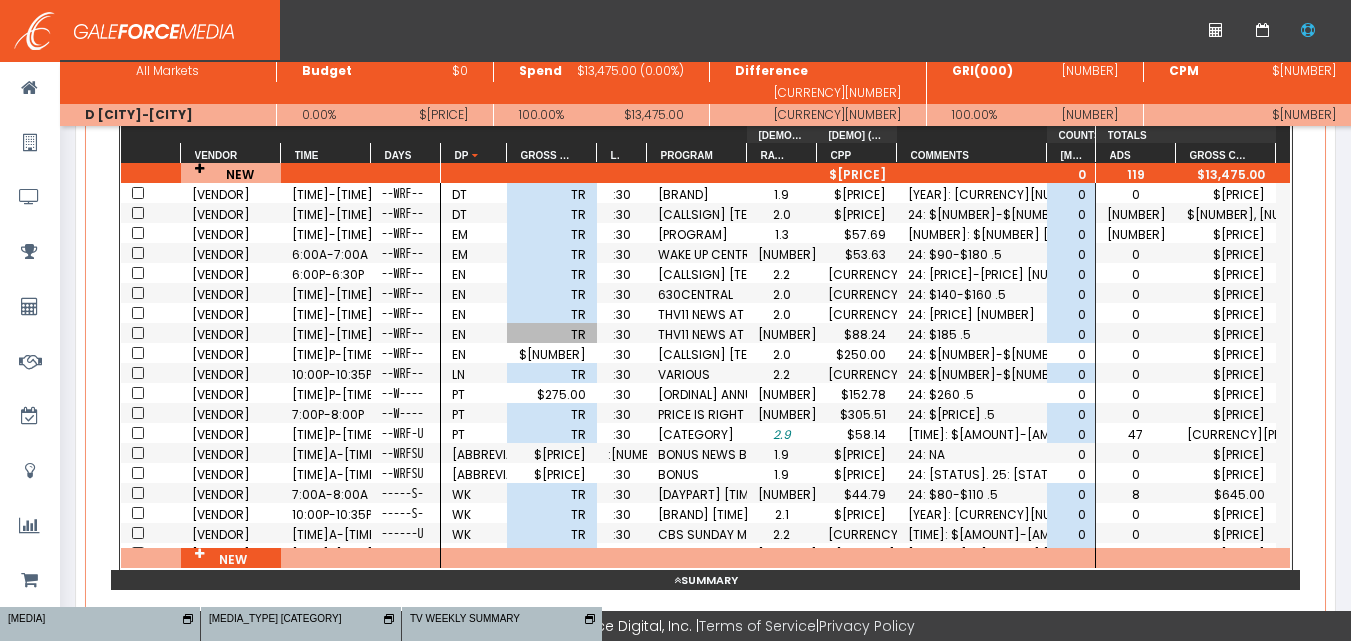 click on "TR" at bounding box center (552, 334) 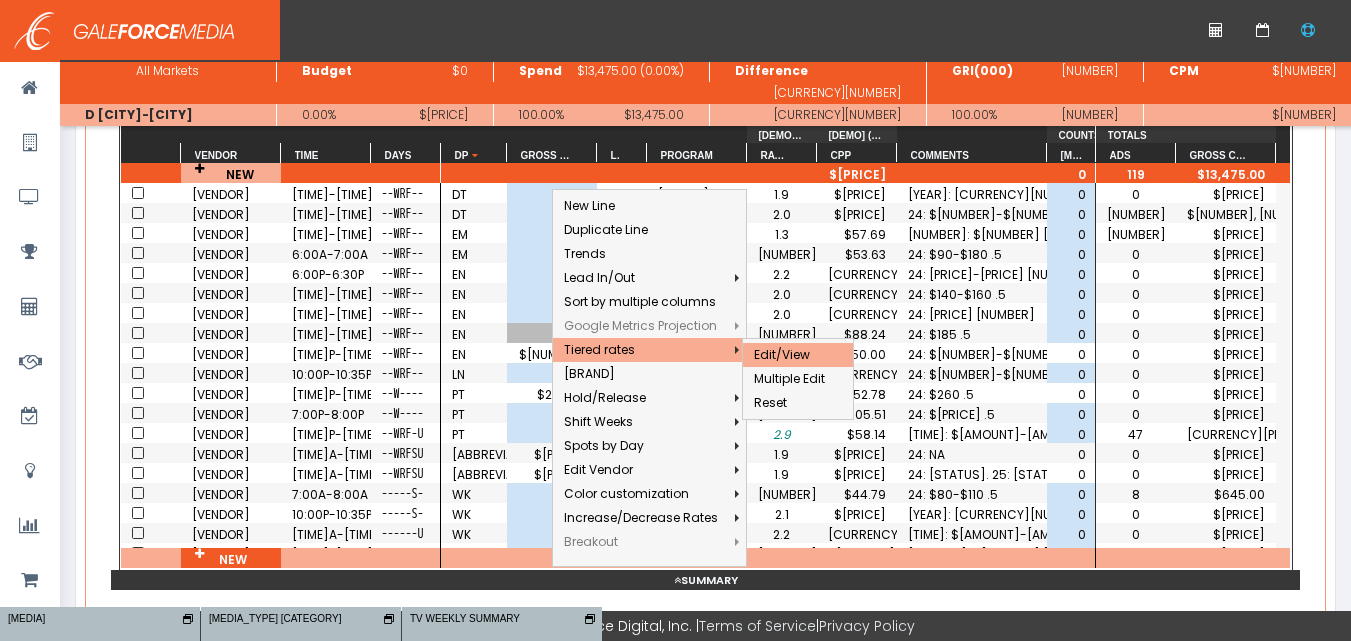 click on "Edit/View" at bounding box center (641, 350) 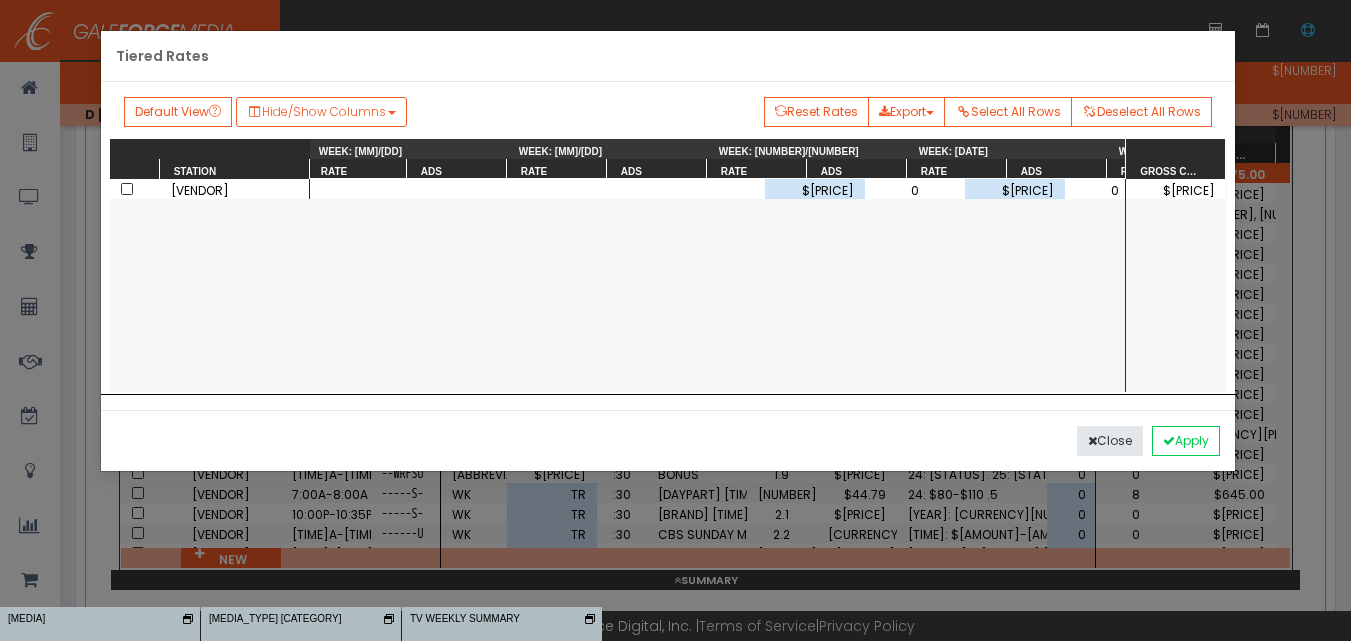 scroll, scrollTop: 0, scrollLeft: 2503, axis: horizontal 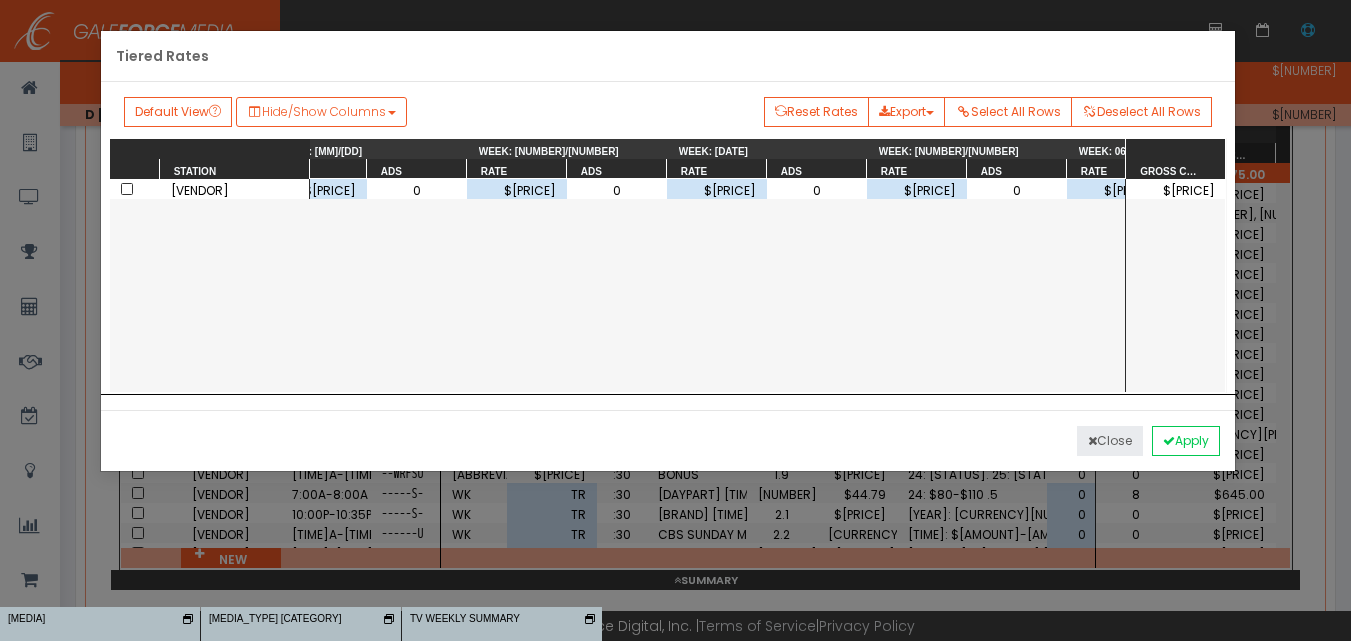 click on "Close" at bounding box center (1110, 441) 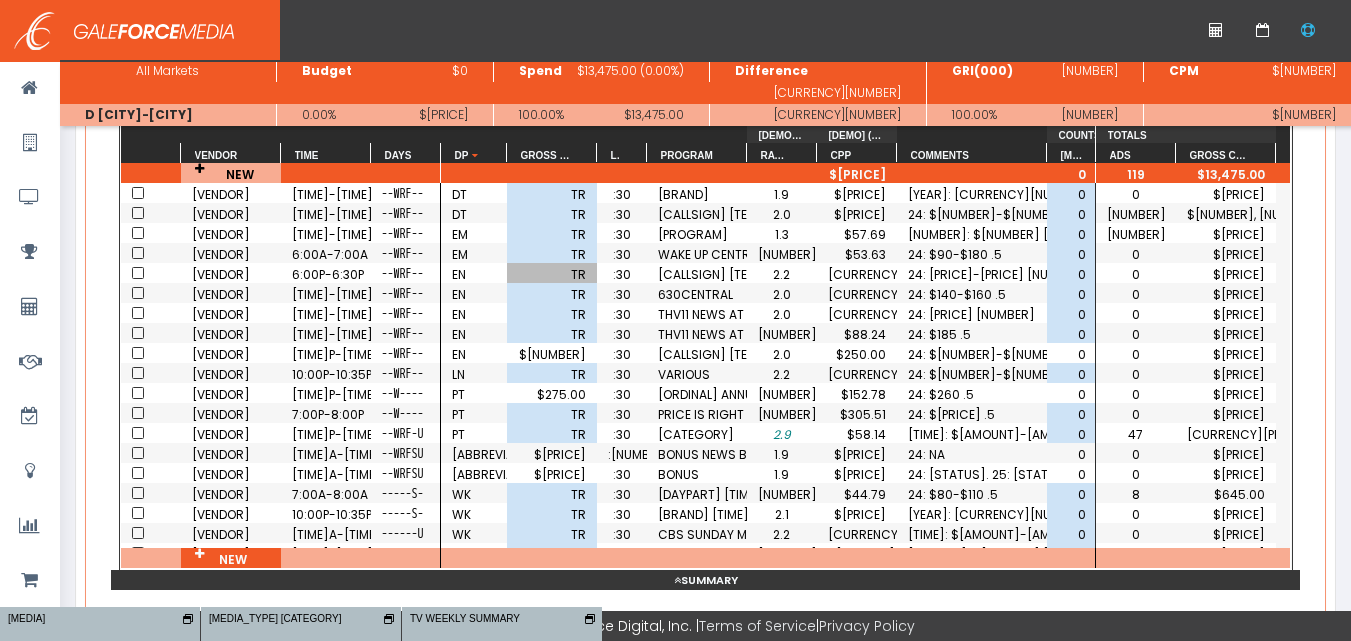 click on "TR" at bounding box center (552, 274) 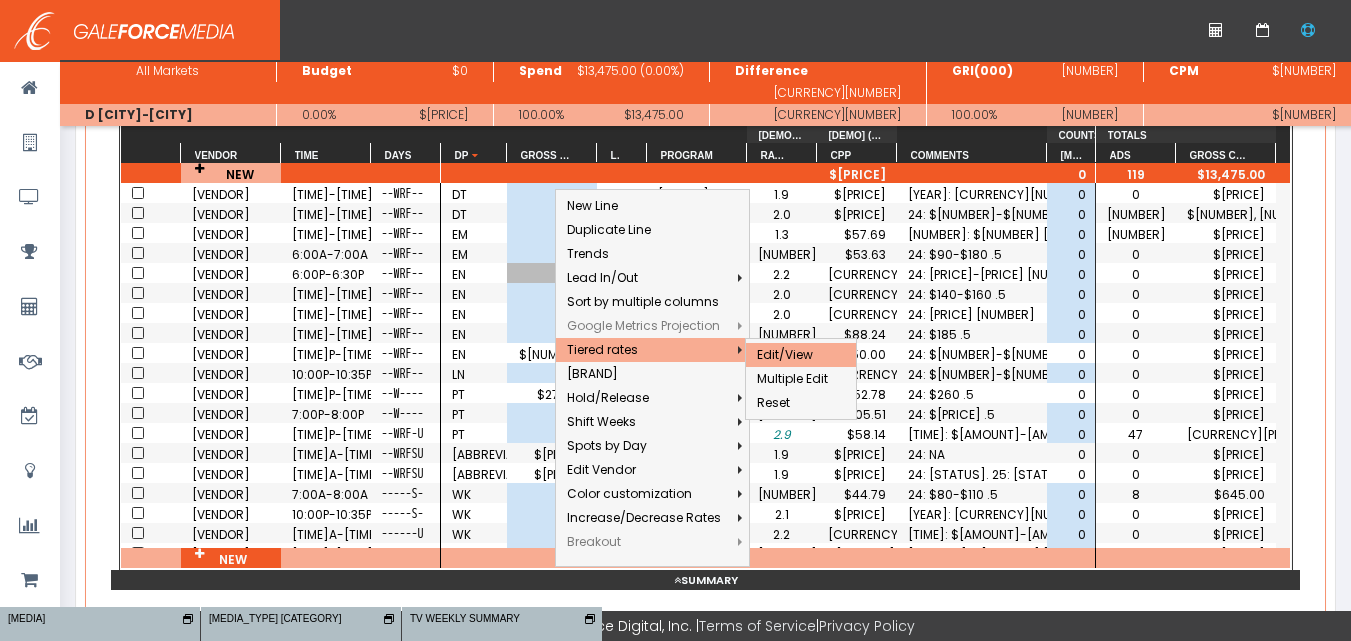 click on "Edit/View" at bounding box center (644, 350) 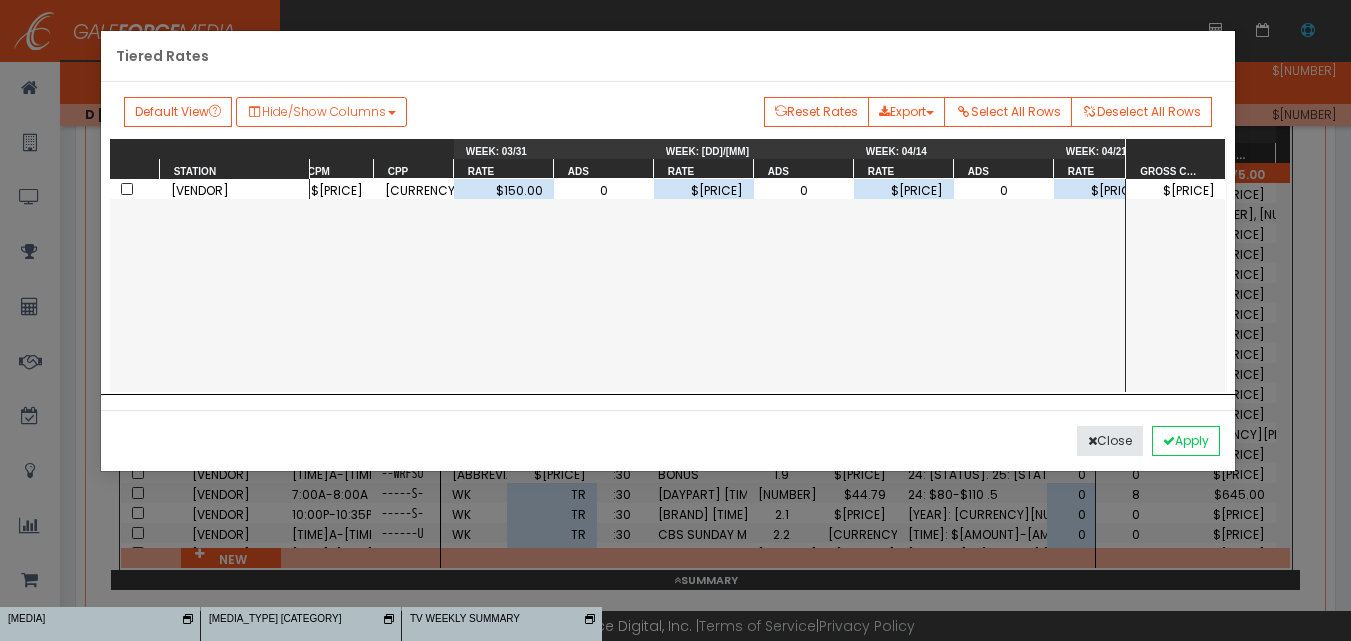 scroll, scrollTop: 0, scrollLeft: 791, axis: horizontal 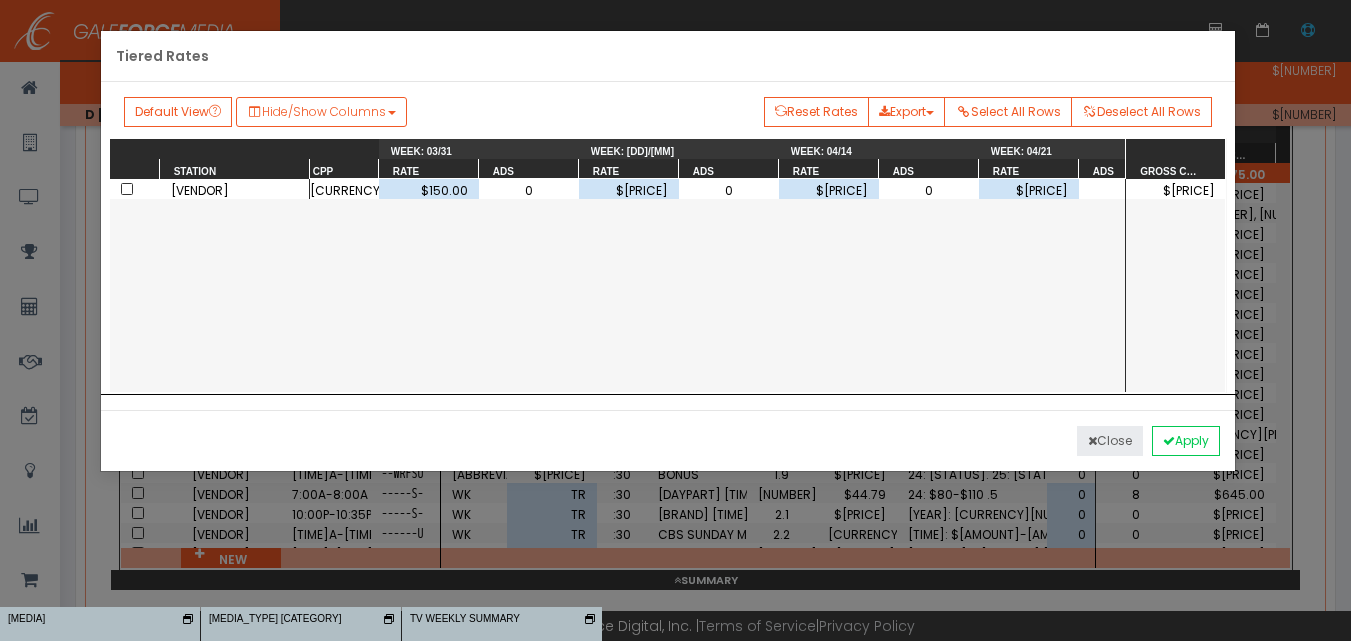 click on "Close" at bounding box center (1110, 441) 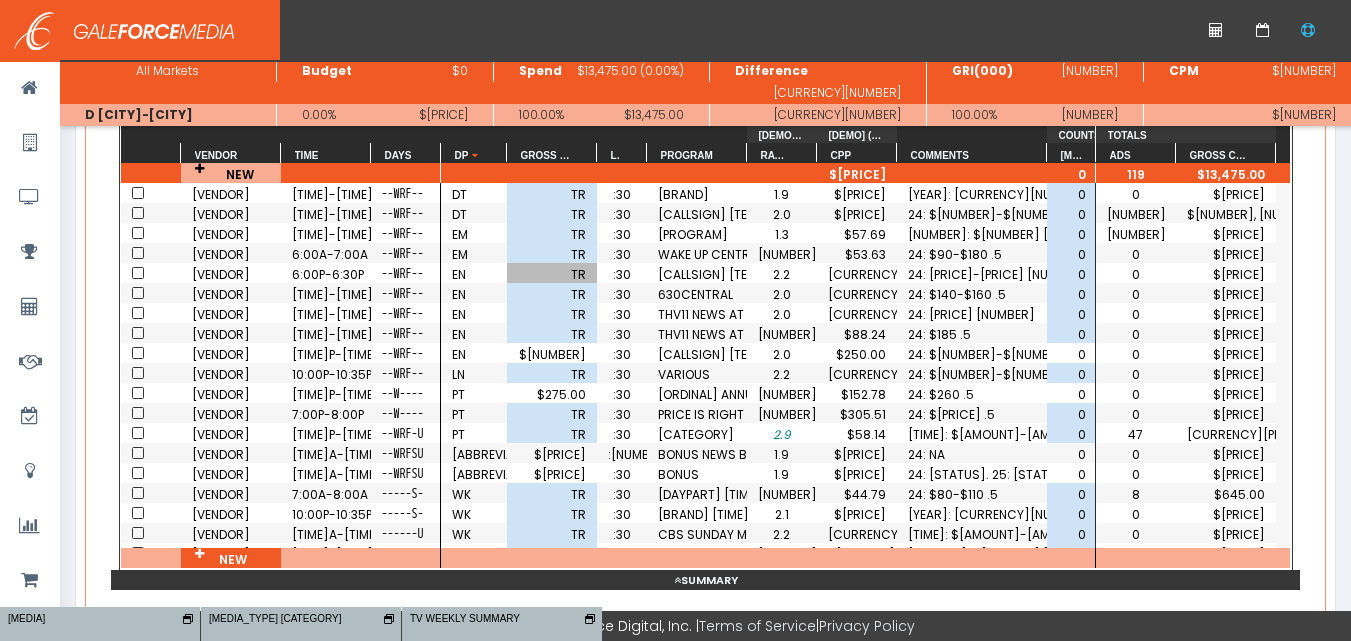 click on "TR" at bounding box center [552, 414] 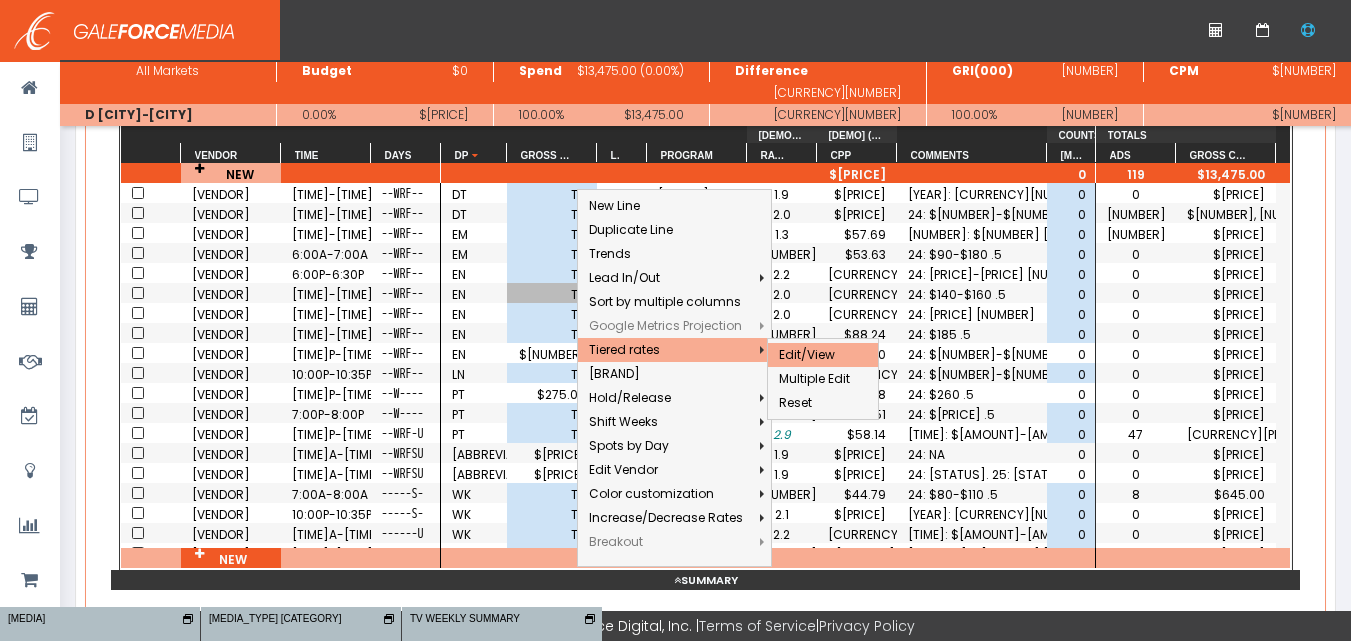 click on "Edit/View" at bounding box center (666, 350) 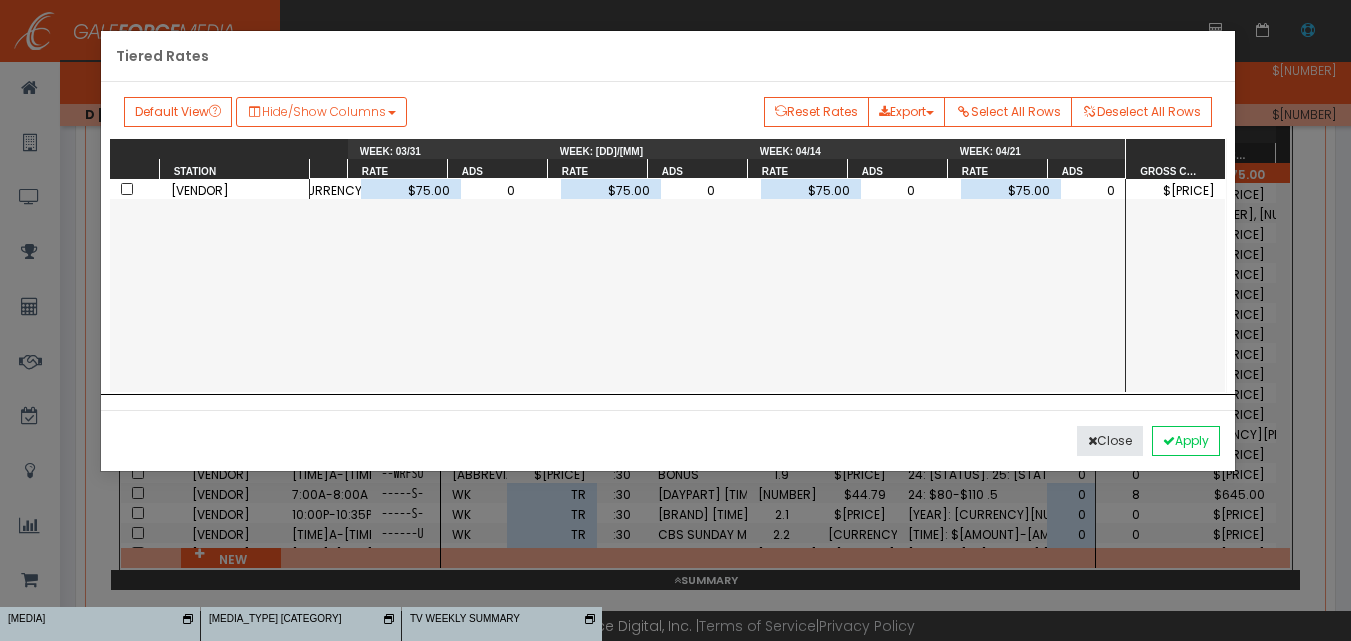scroll, scrollTop: 0, scrollLeft: 822, axis: horizontal 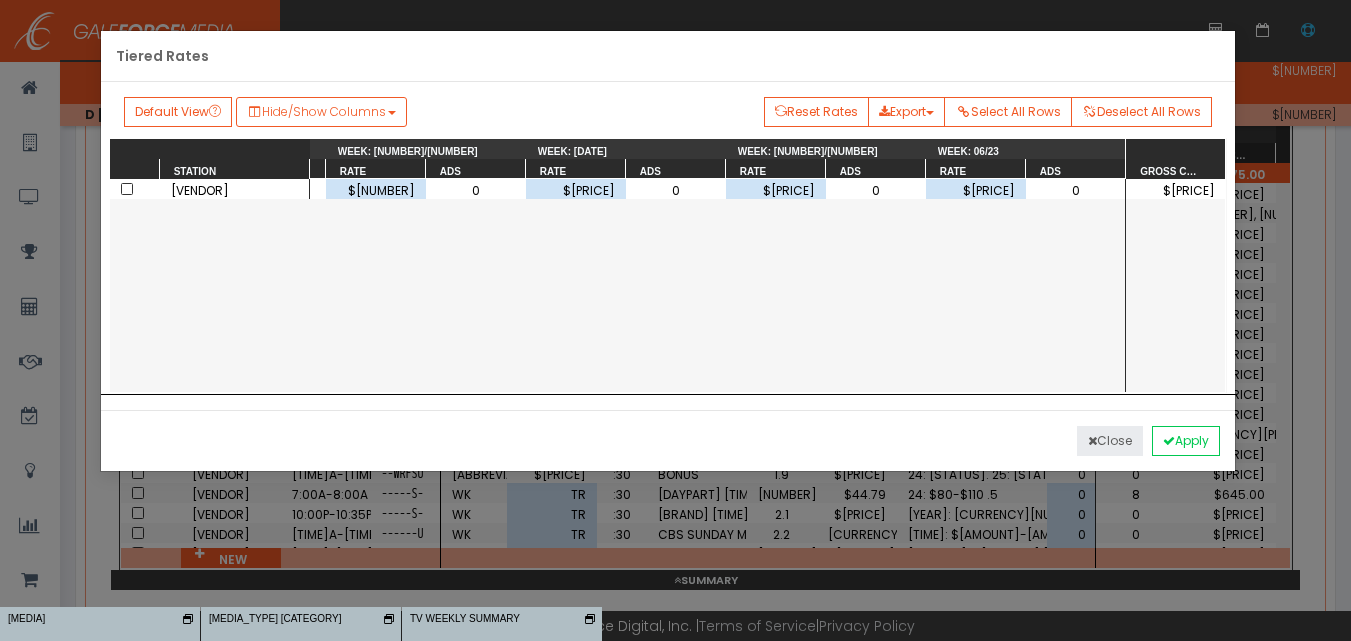 click on "Close" at bounding box center (1110, 441) 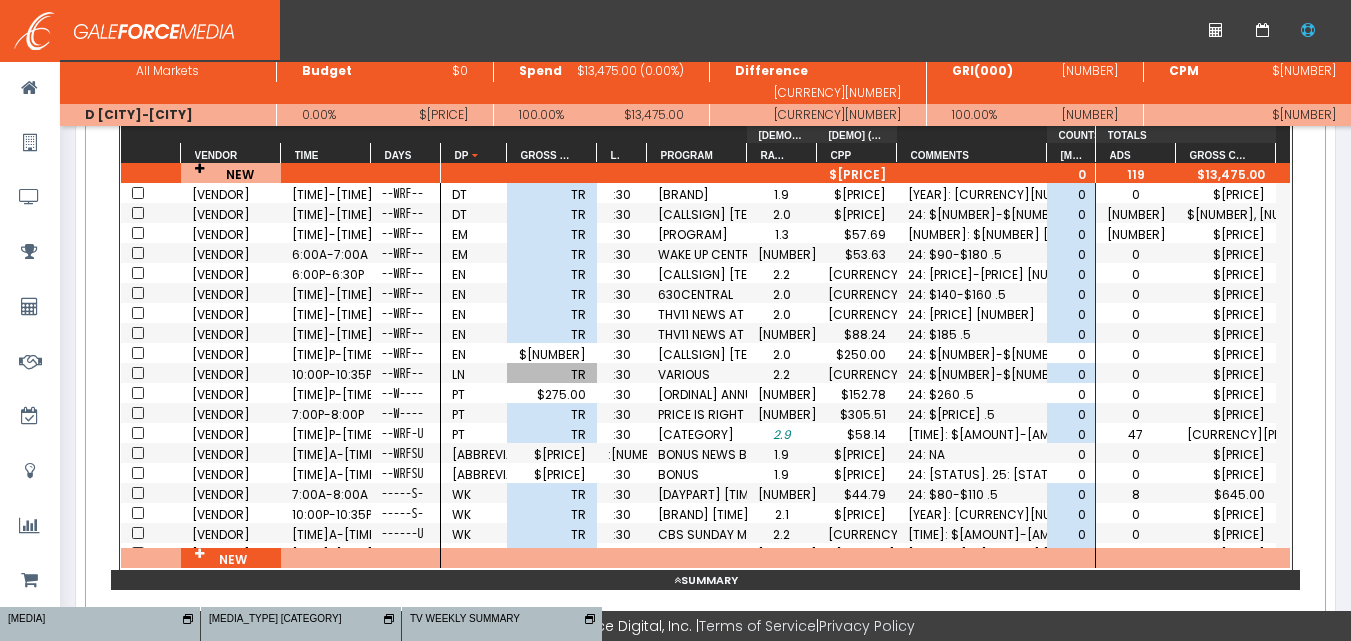 click on "TR" at bounding box center [552, 374] 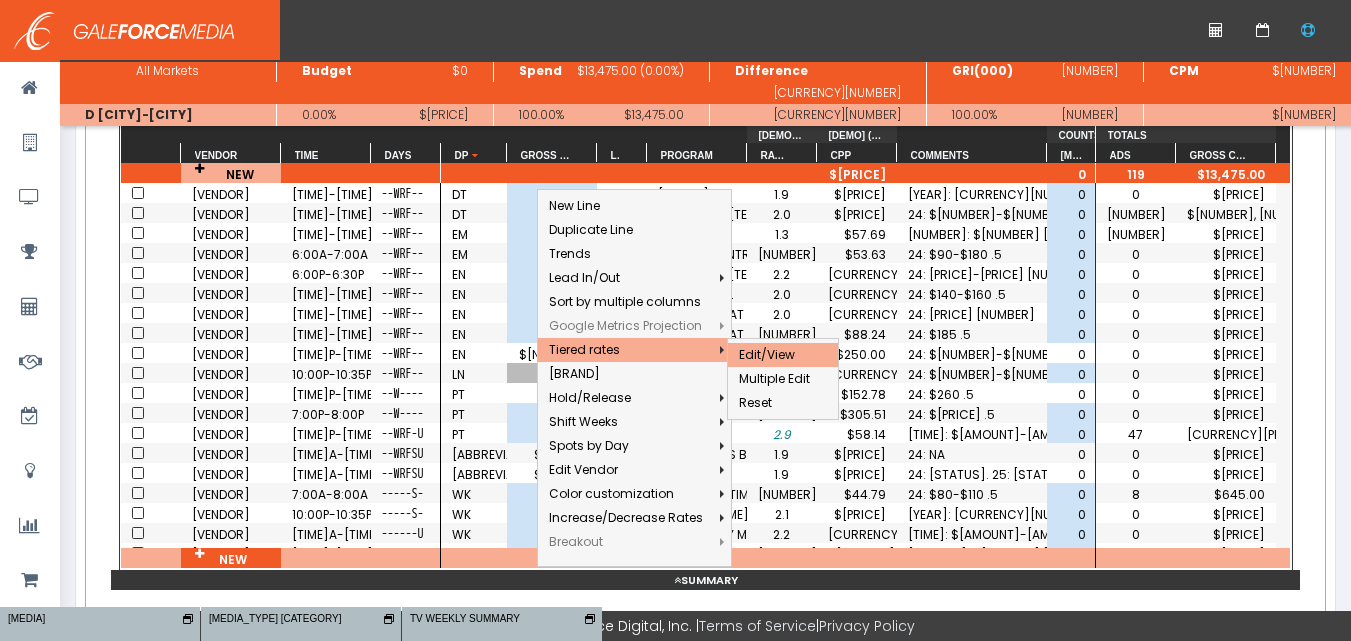 click on "Edit/View" at bounding box center (626, 350) 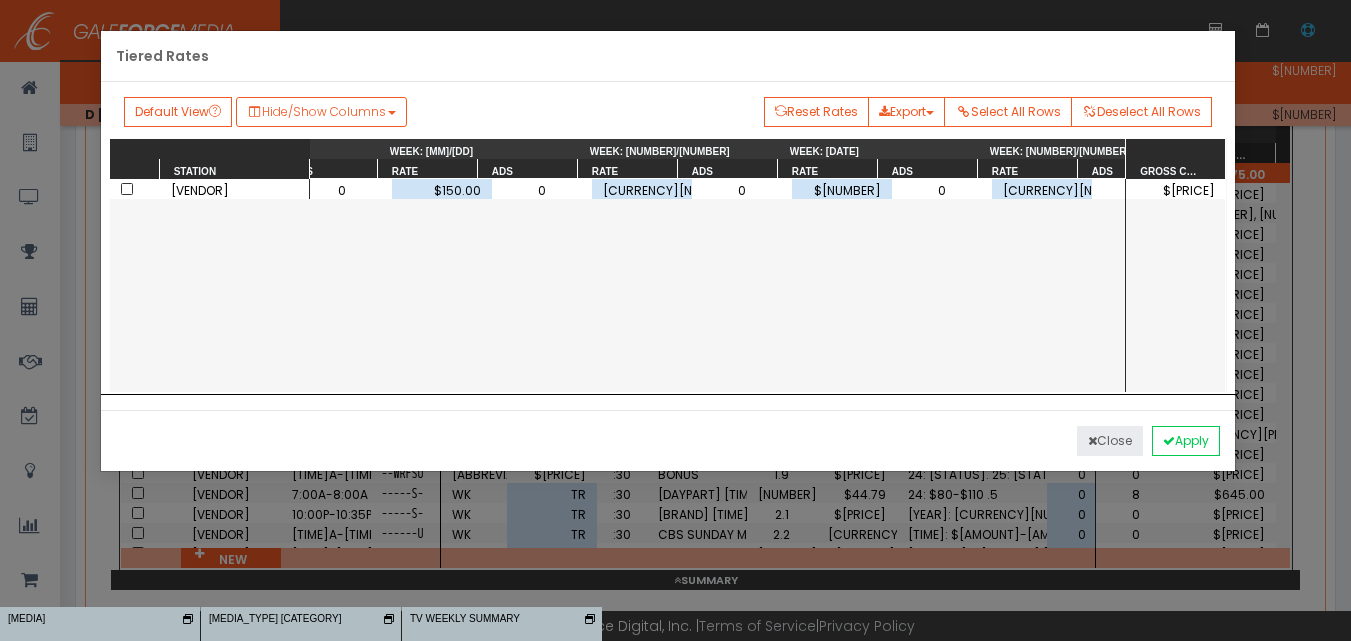 scroll, scrollTop: 0, scrollLeft: 2392, axis: horizontal 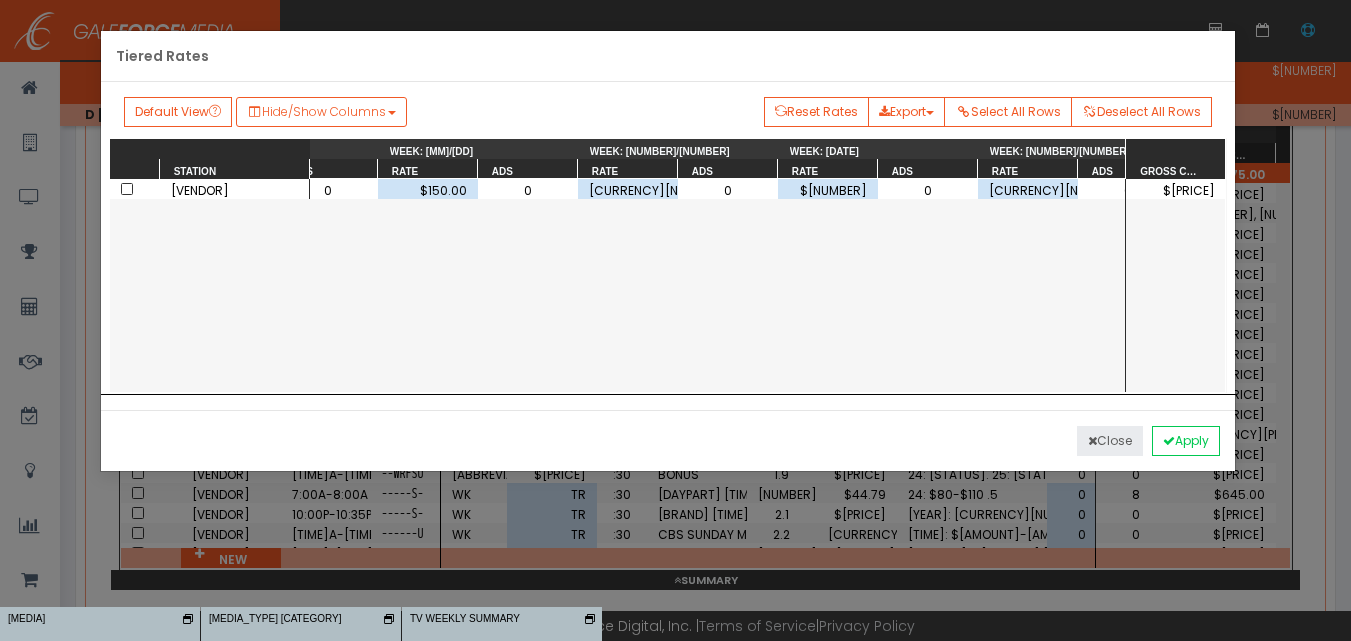 click on "Close" at bounding box center [1110, 441] 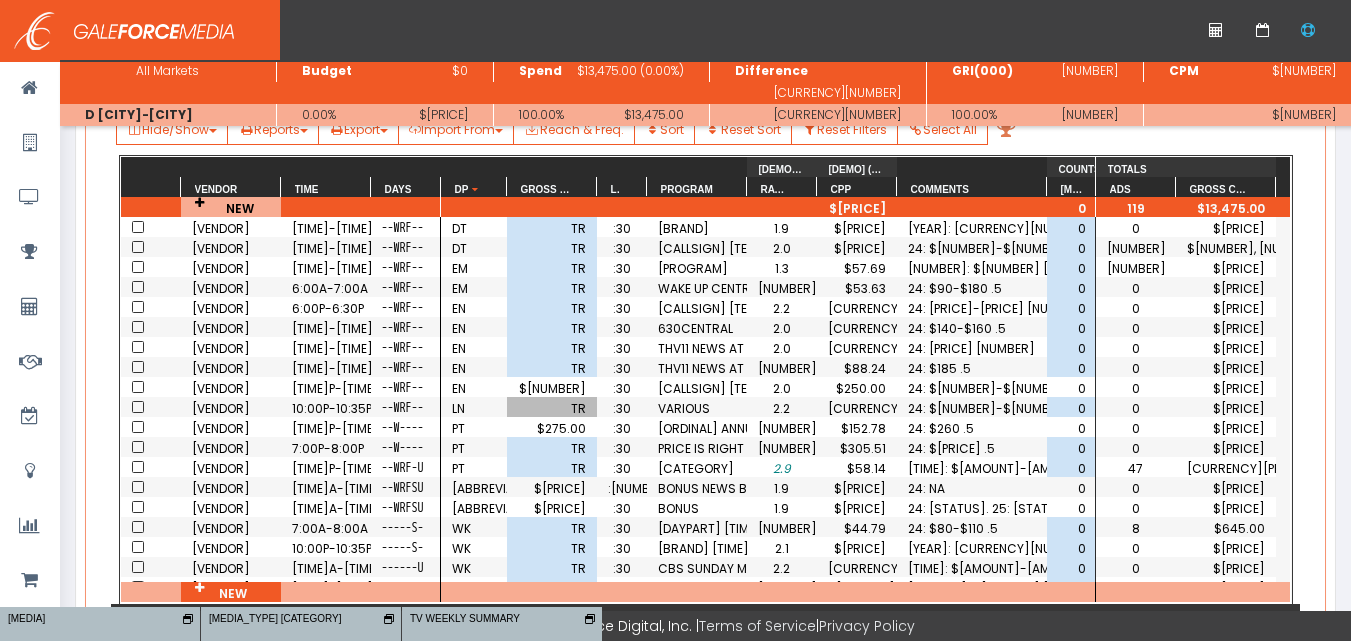 scroll, scrollTop: 355, scrollLeft: 0, axis: vertical 